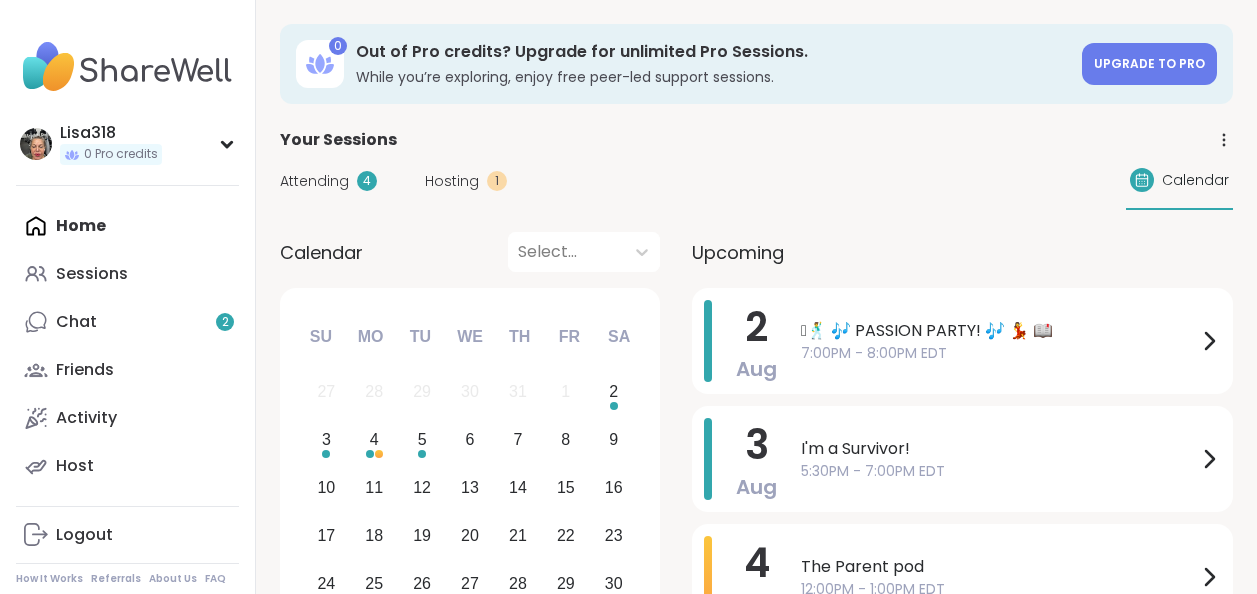 scroll, scrollTop: 0, scrollLeft: 0, axis: both 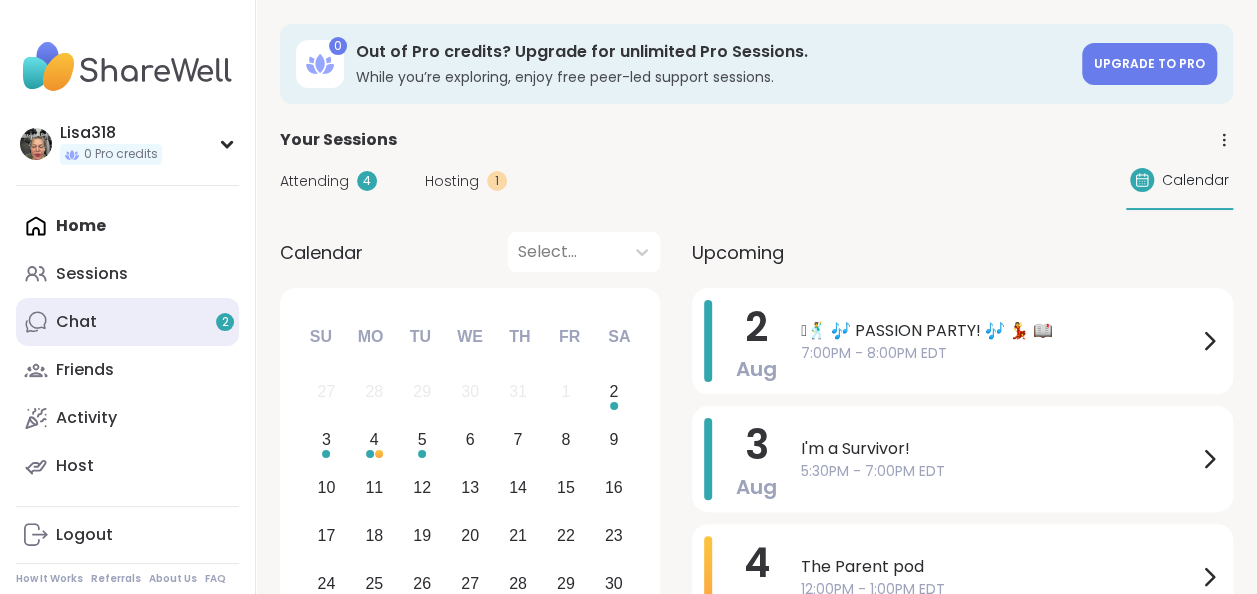 click on "Chat 2" at bounding box center [127, 322] 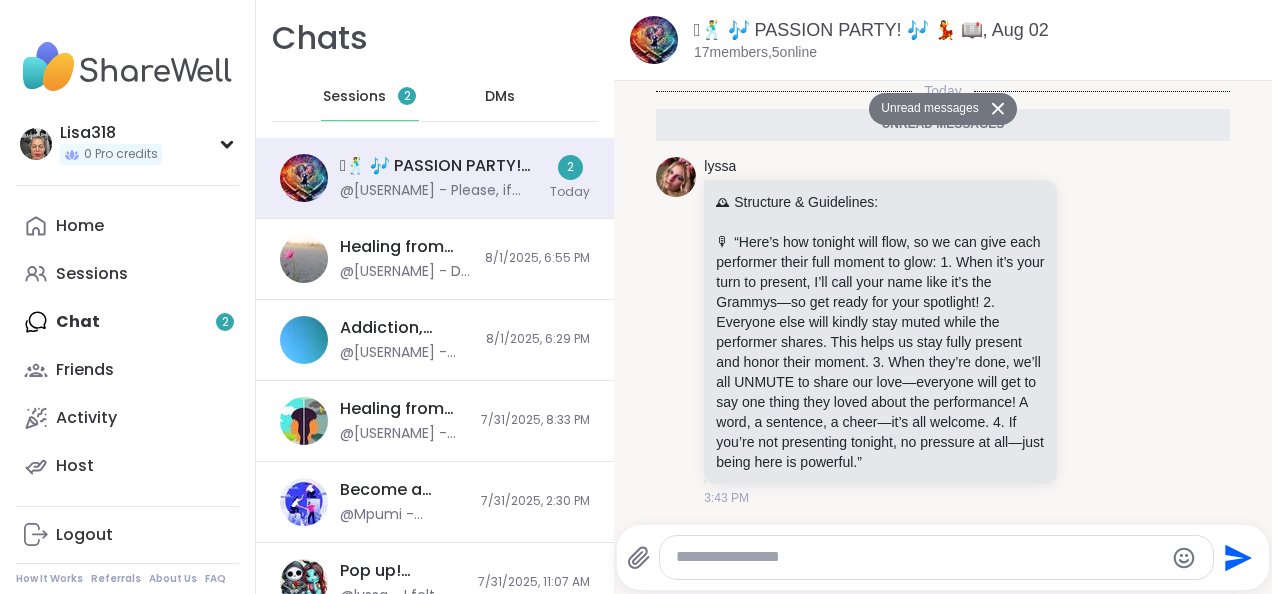 scroll, scrollTop: 226, scrollLeft: 0, axis: vertical 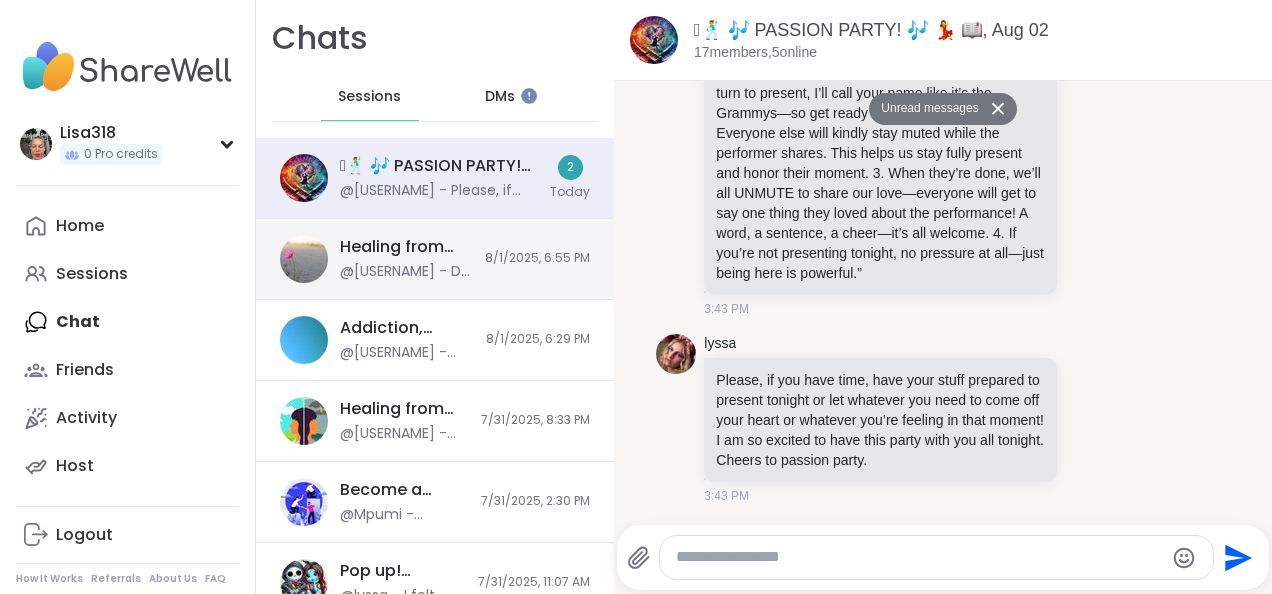 click on "Healing from Emotional Abuse, Aug 01" at bounding box center (406, 247) 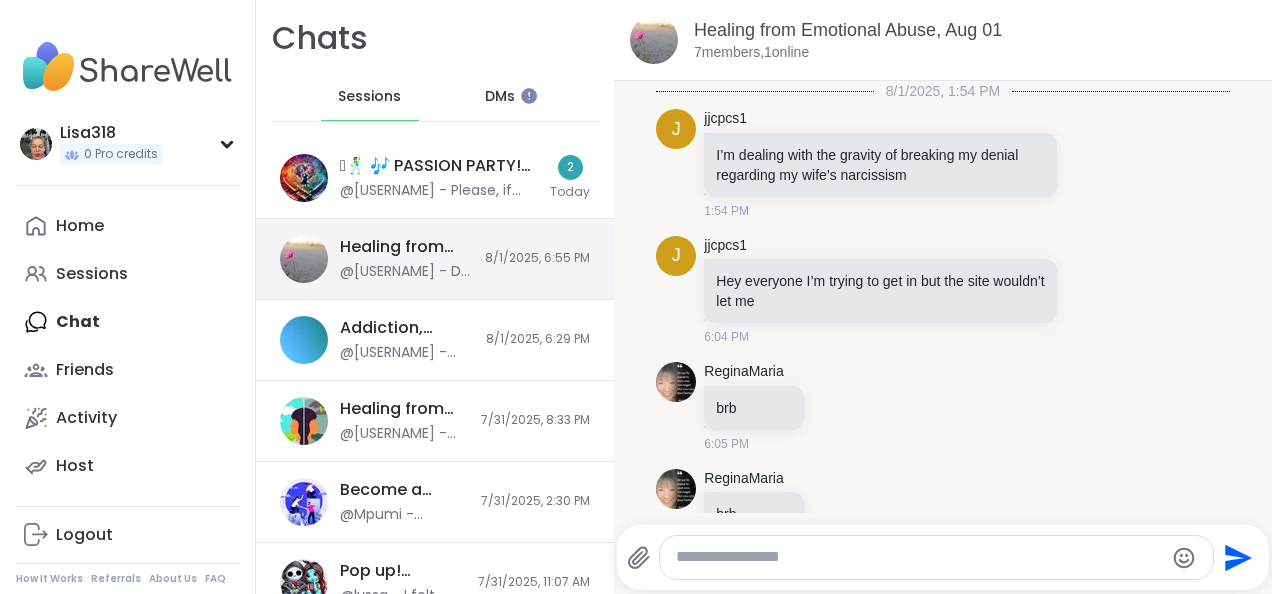 scroll, scrollTop: 360, scrollLeft: 0, axis: vertical 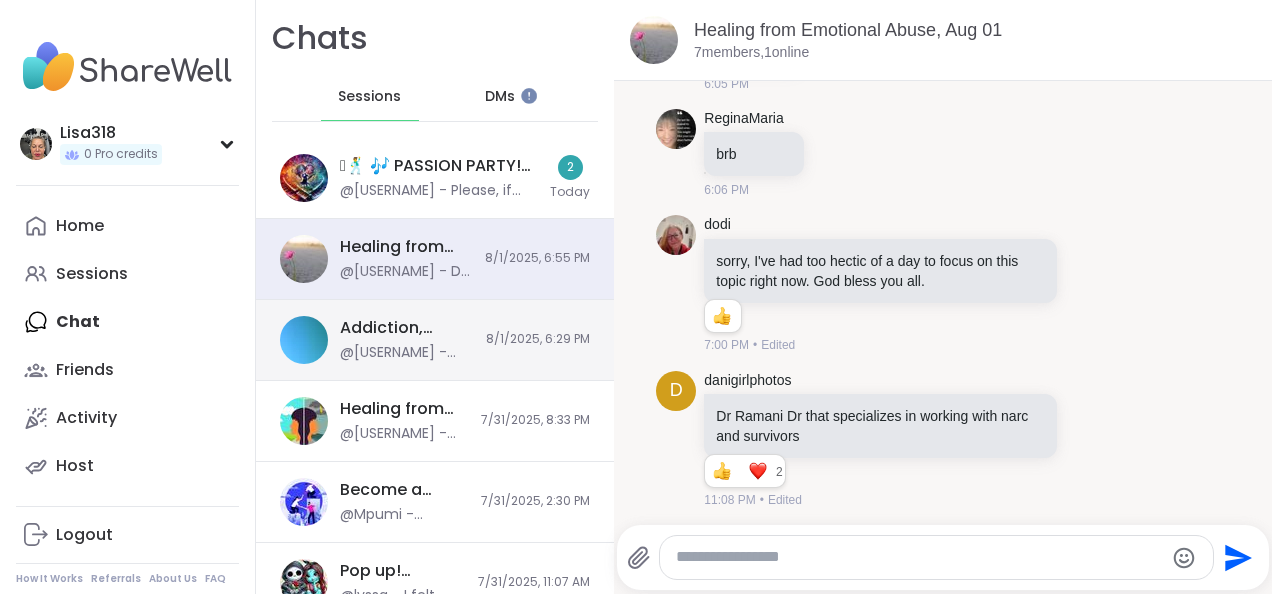 click on "@[USERNAME] - Things happen, I hope all is well. See ya Monday." at bounding box center (407, 353) 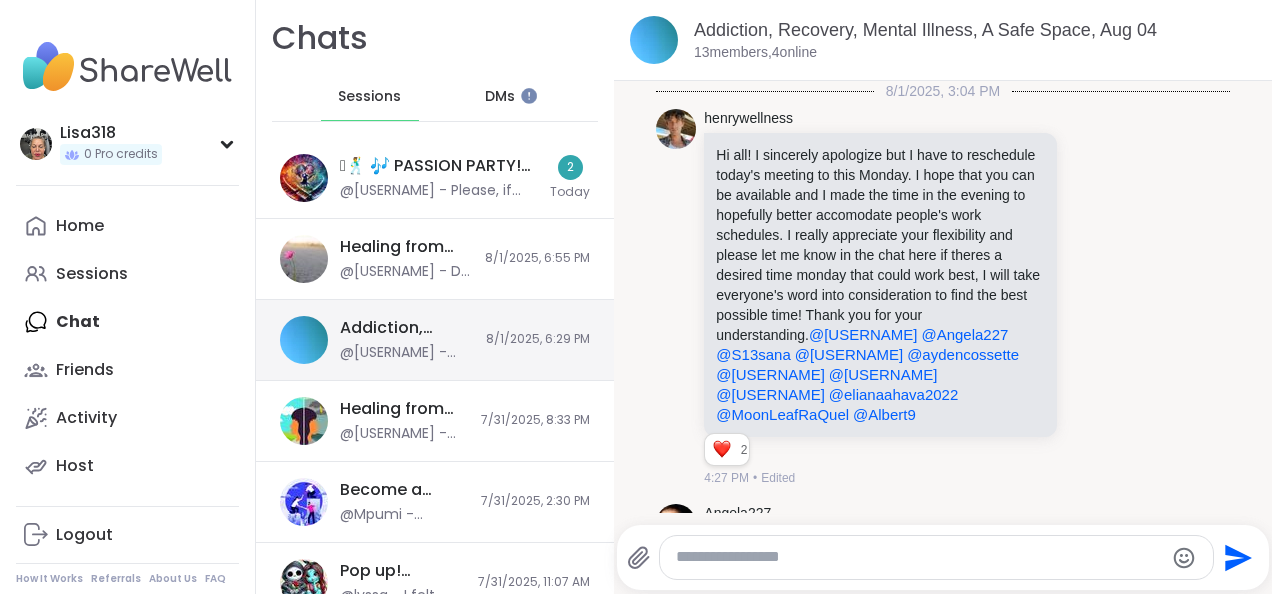 scroll, scrollTop: 294, scrollLeft: 0, axis: vertical 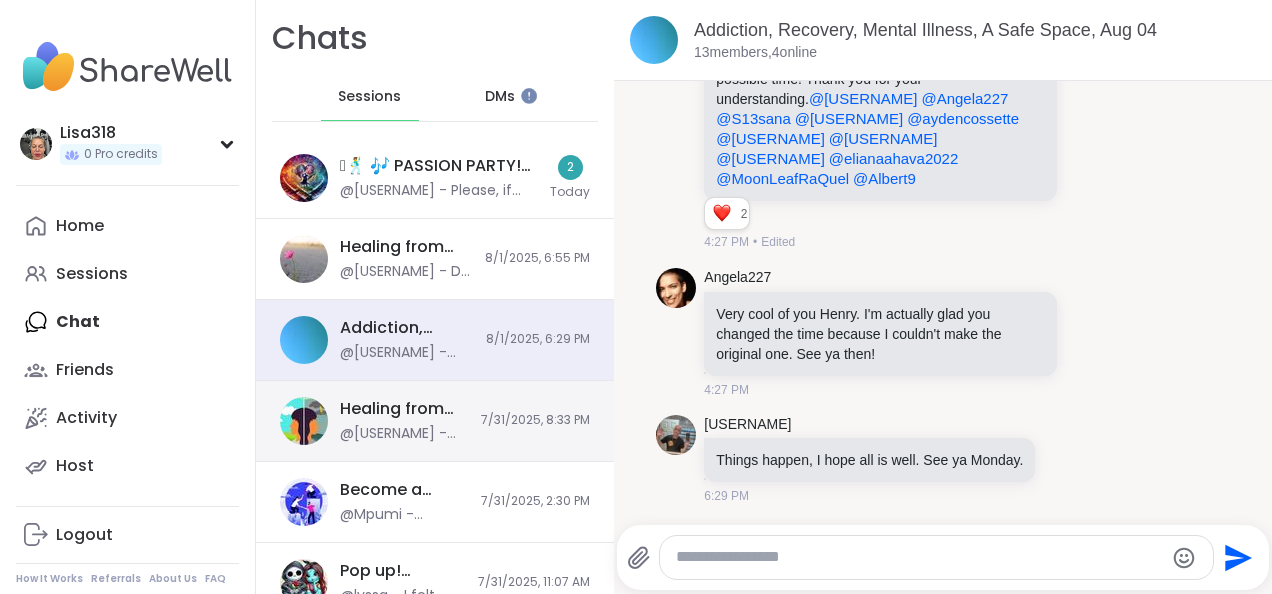 click on "Healing from BPD: Real Talk, Real Recovery, Jul 31" at bounding box center [404, 409] 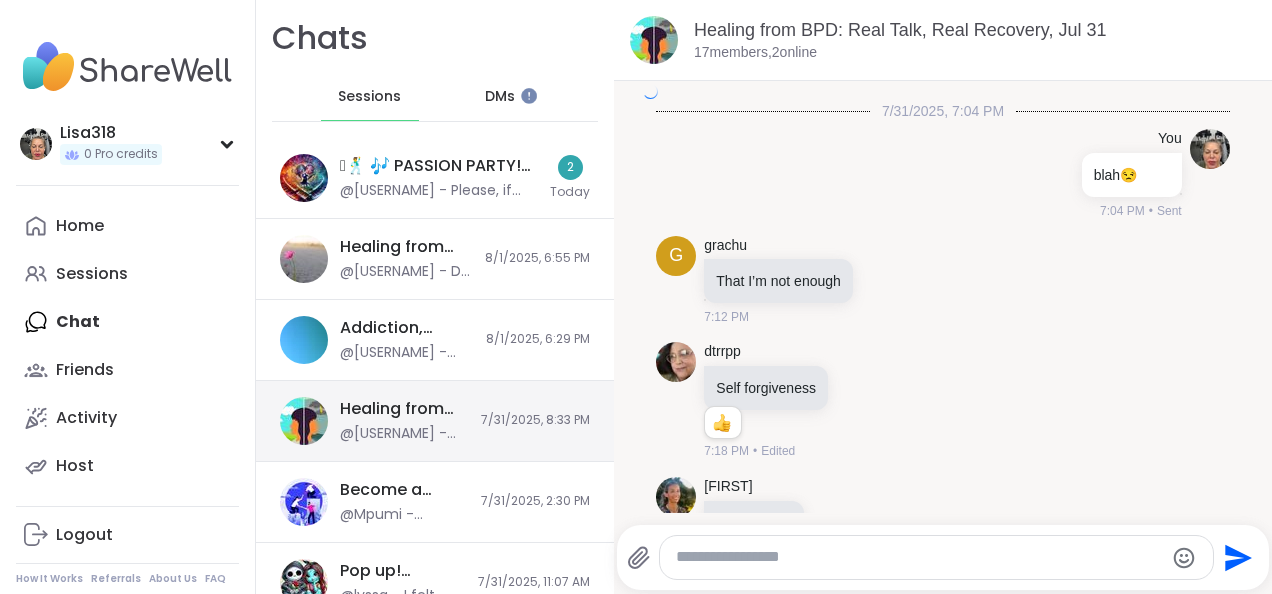 scroll, scrollTop: 4606, scrollLeft: 0, axis: vertical 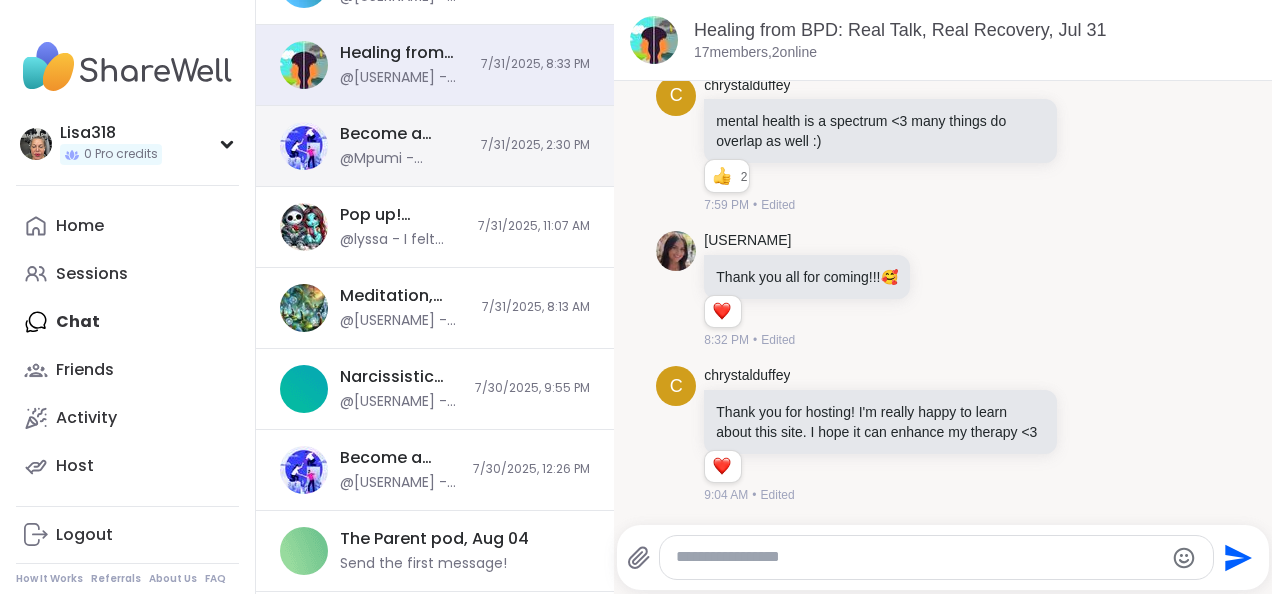 click on "Become a ShareWell Host (info session), Jul 31" at bounding box center (404, 134) 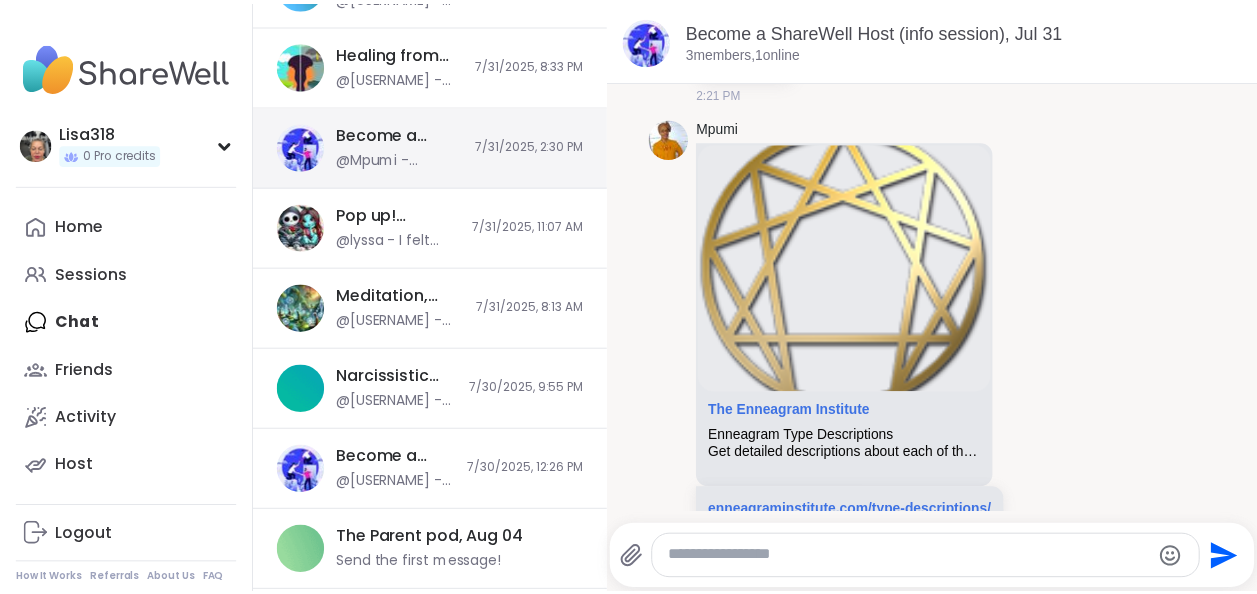 scroll, scrollTop: 146, scrollLeft: 0, axis: vertical 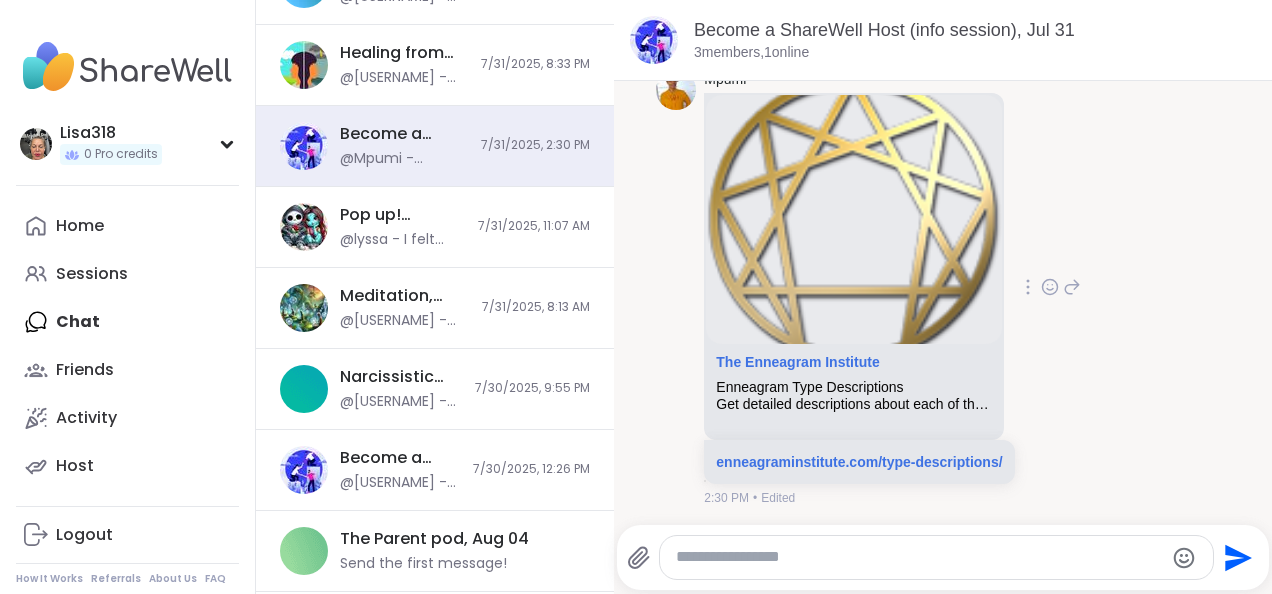 click on "Enneagram Type Descriptions" at bounding box center [854, 387] 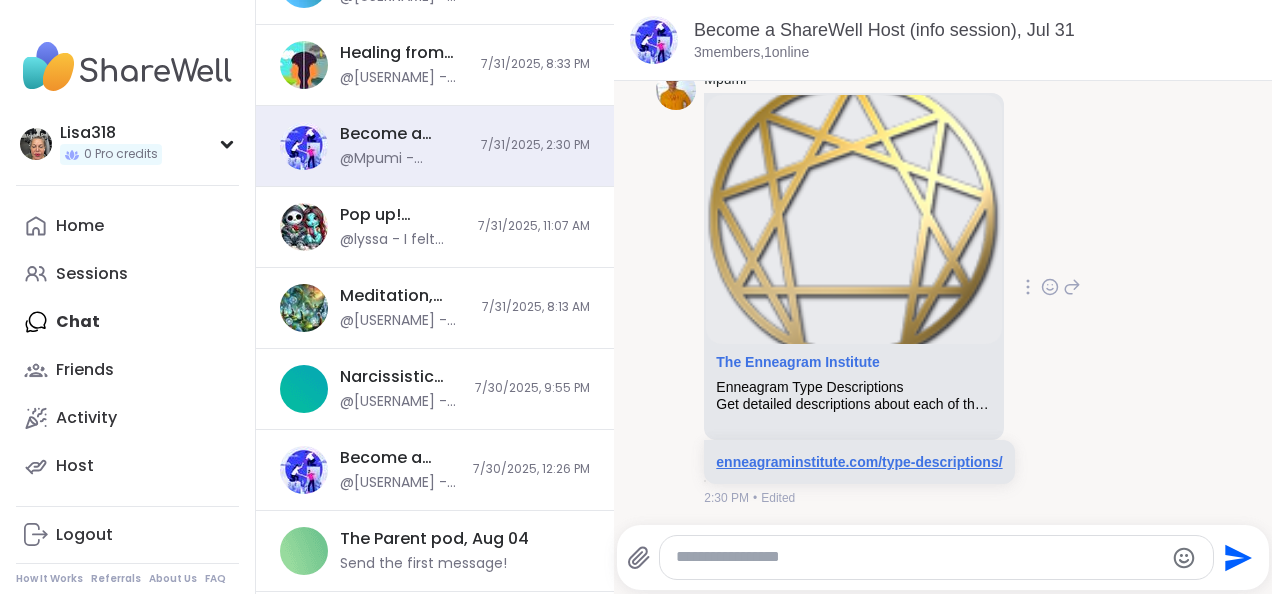 click on "enneagraminstitute.com/type-descriptions/" at bounding box center [859, 462] 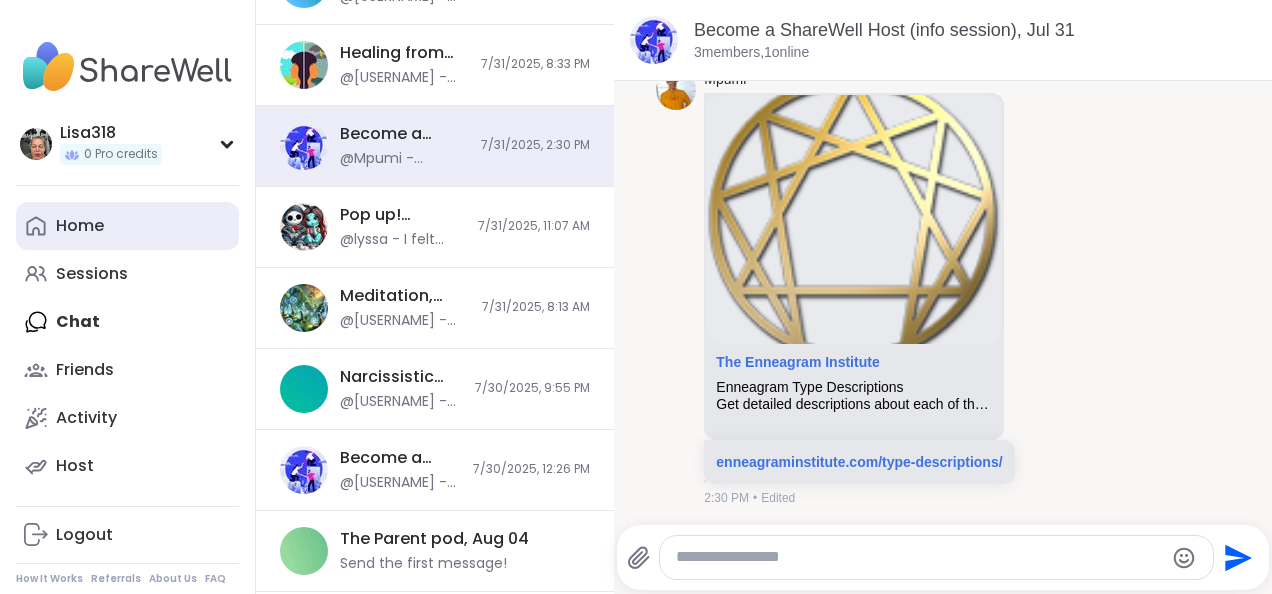 click on "Home" at bounding box center [80, 226] 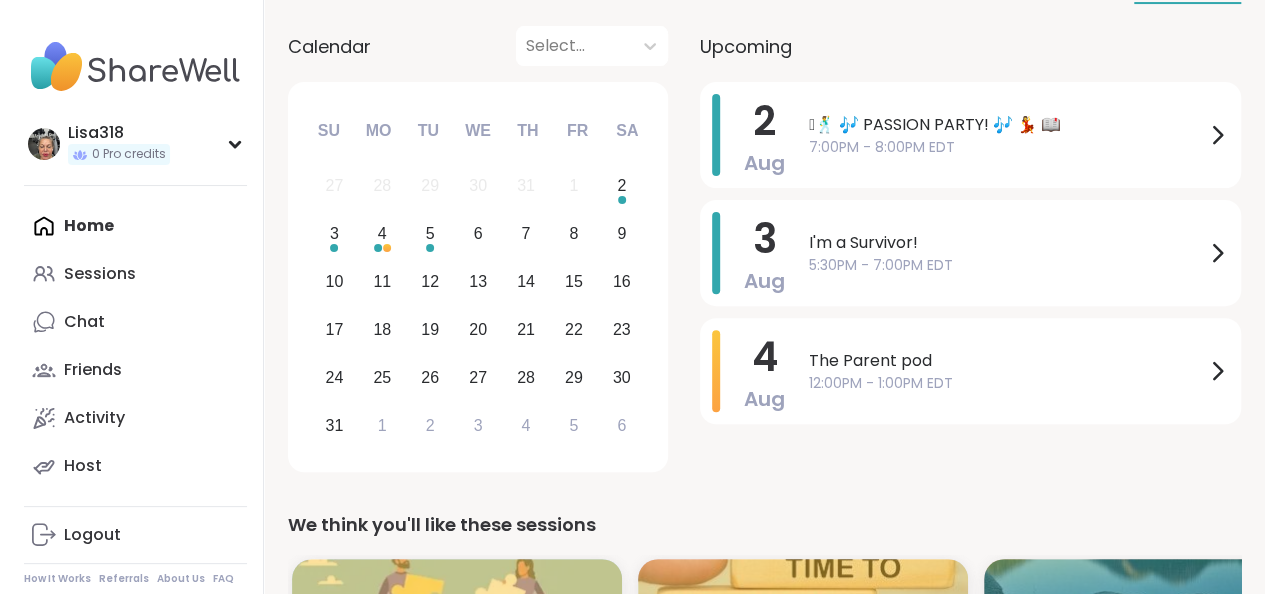 scroll, scrollTop: 215, scrollLeft: 0, axis: vertical 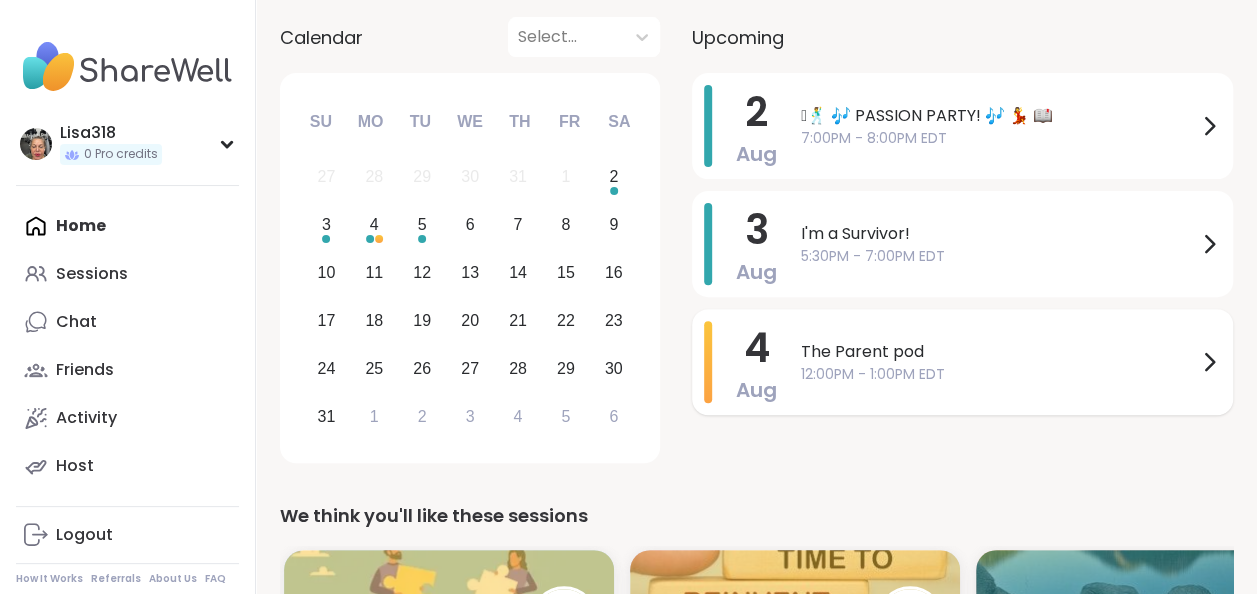 click on "12:00PM - 1:00PM EDT" at bounding box center [999, 374] 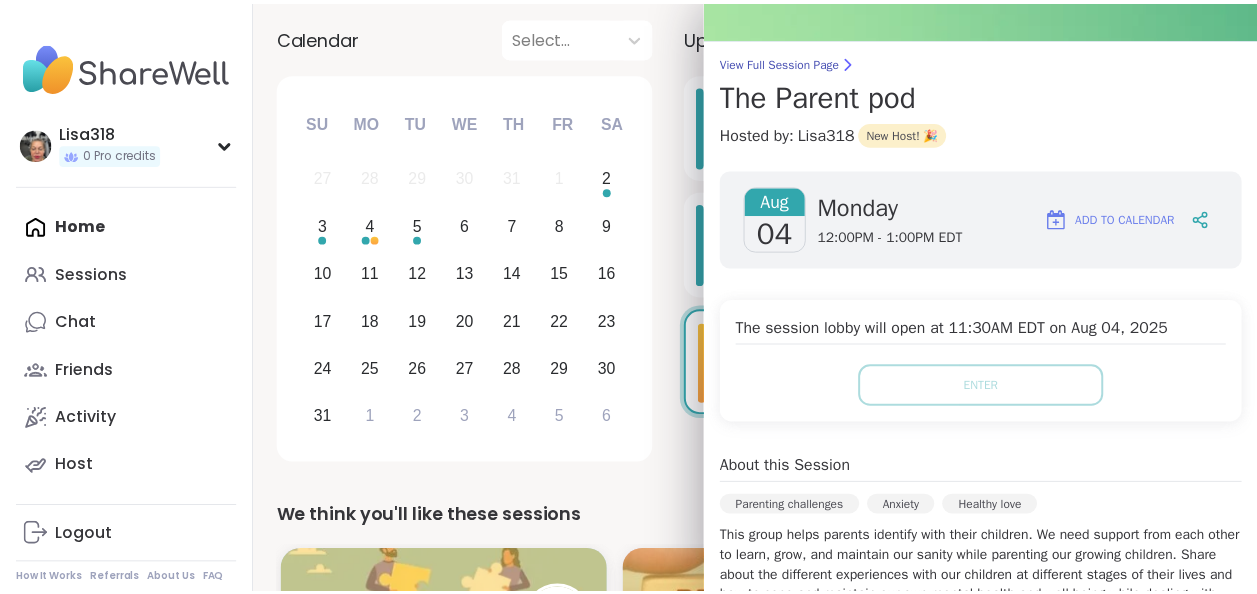 scroll, scrollTop: 0, scrollLeft: 0, axis: both 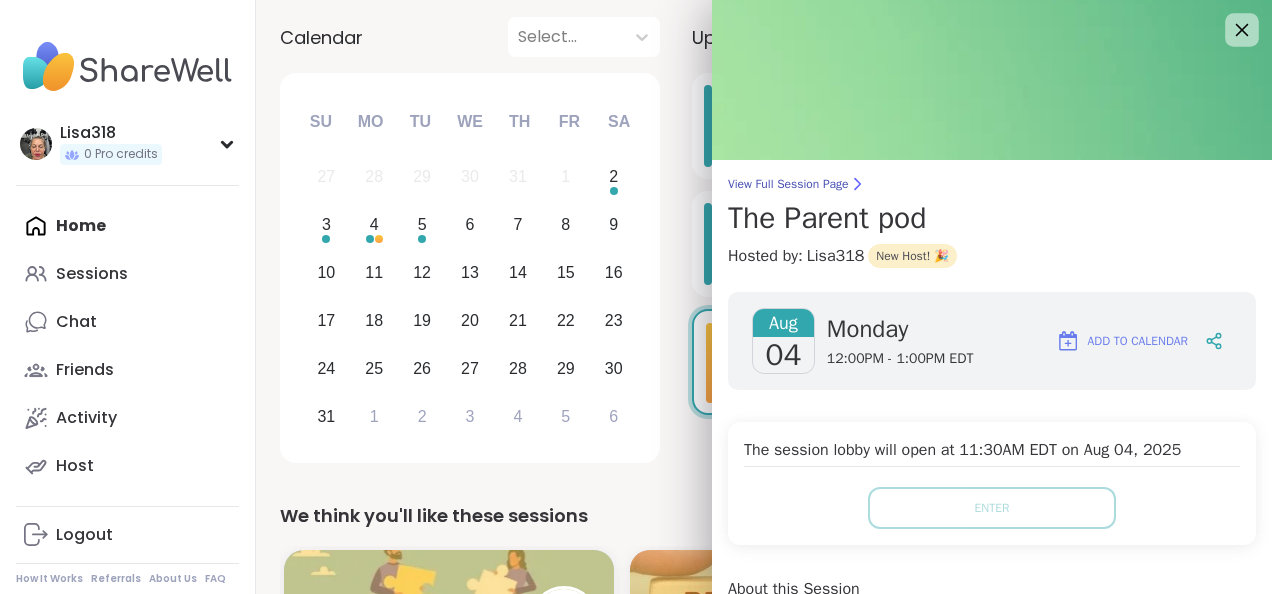click 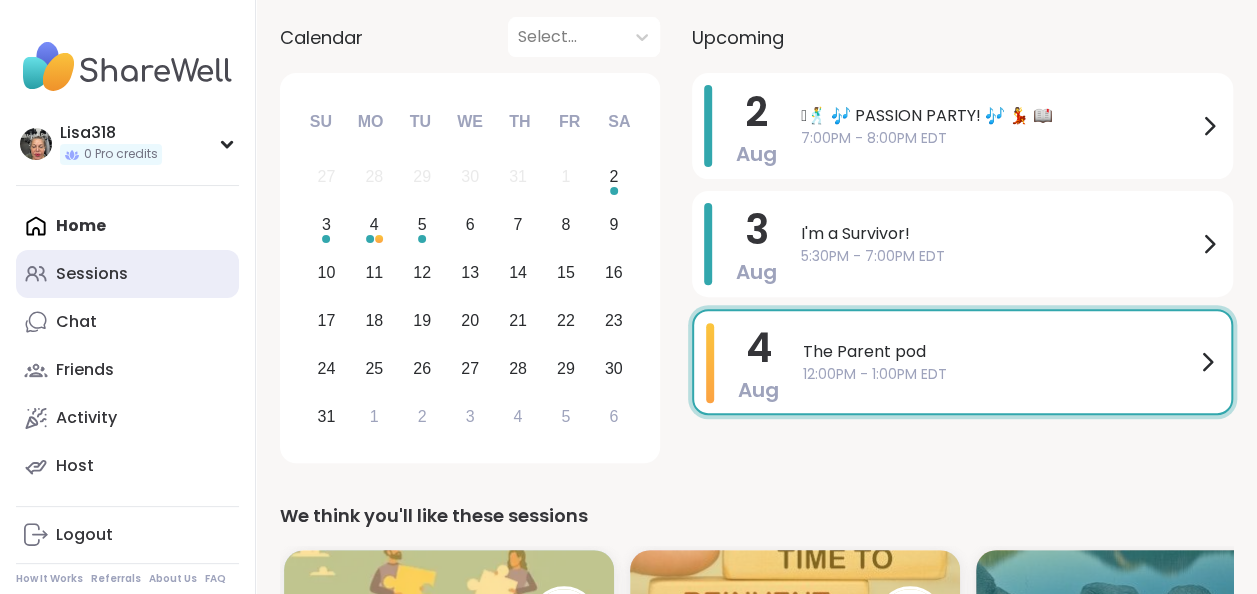 click on "Sessions" at bounding box center [92, 274] 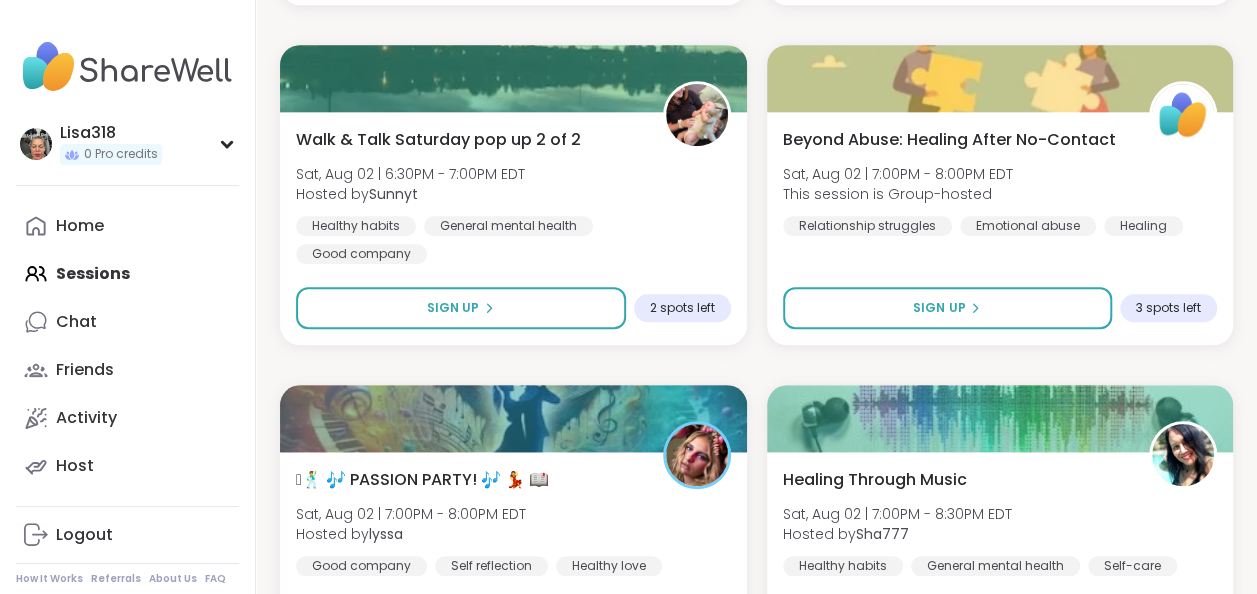 scroll, scrollTop: 670, scrollLeft: 0, axis: vertical 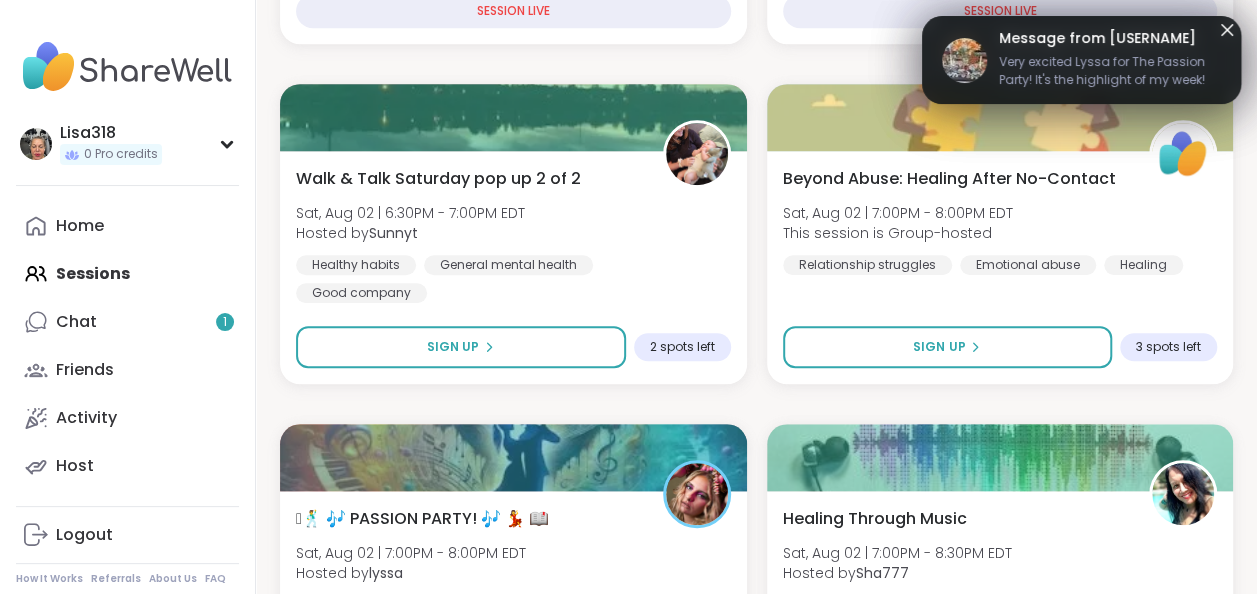 click on "Very excited Lyssa for The Passion Party! It's the highlight of my week! Thanks for giving us the opportunity to share something we are passionate about! I have my stuff ready!" at bounding box center (1110, 73) 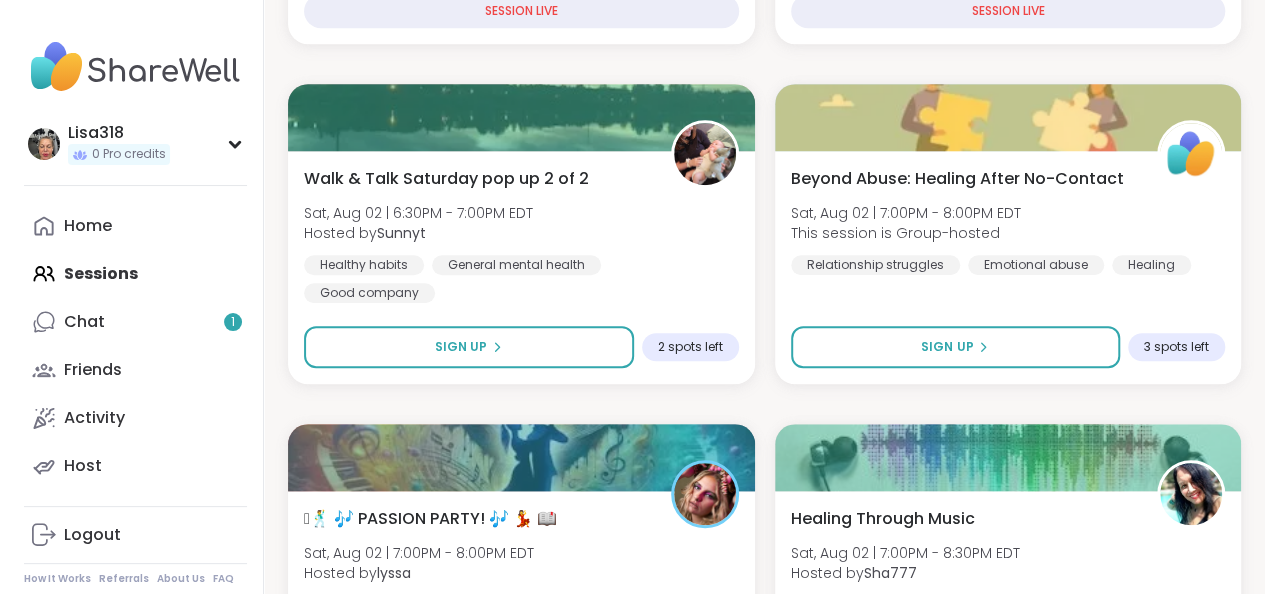 scroll, scrollTop: 0, scrollLeft: 0, axis: both 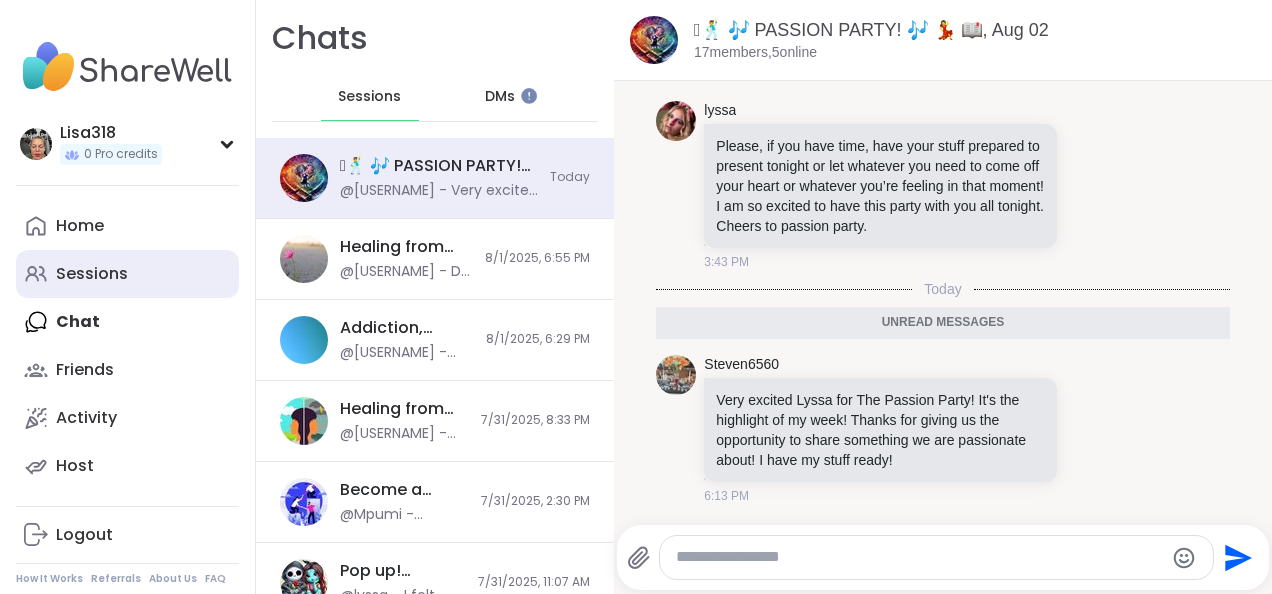 click on "Sessions" at bounding box center (92, 274) 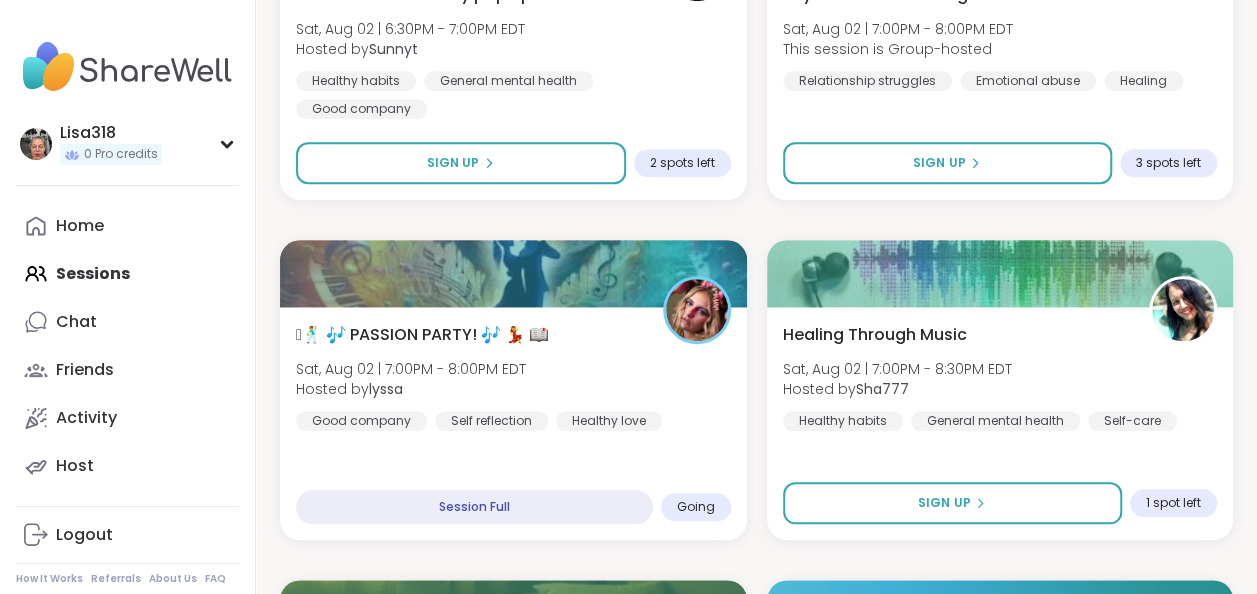 scroll, scrollTop: 878, scrollLeft: 0, axis: vertical 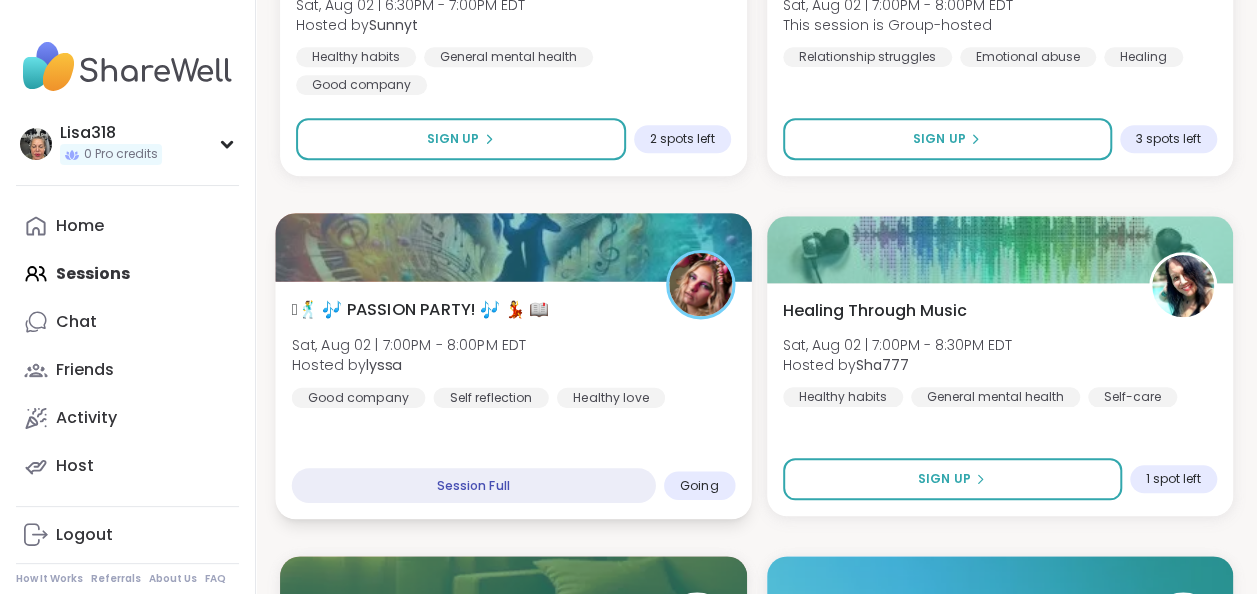 click on "Going" at bounding box center [699, 485] 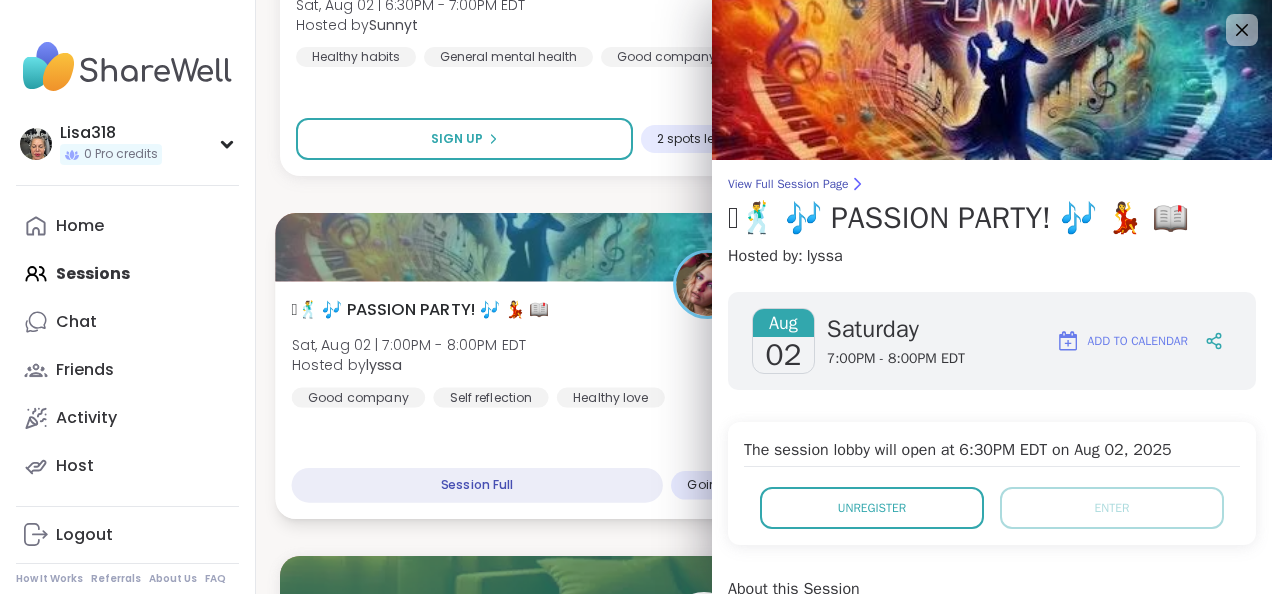 click on "🪩🕺 🎶 PASSION PARTY! 🎶 💃 📖 Sat, Aug 02 | 7:00PM - 8:00PM EDT Hosted by lyssa Good company Self reflection Healthy love" at bounding box center [517, 352] 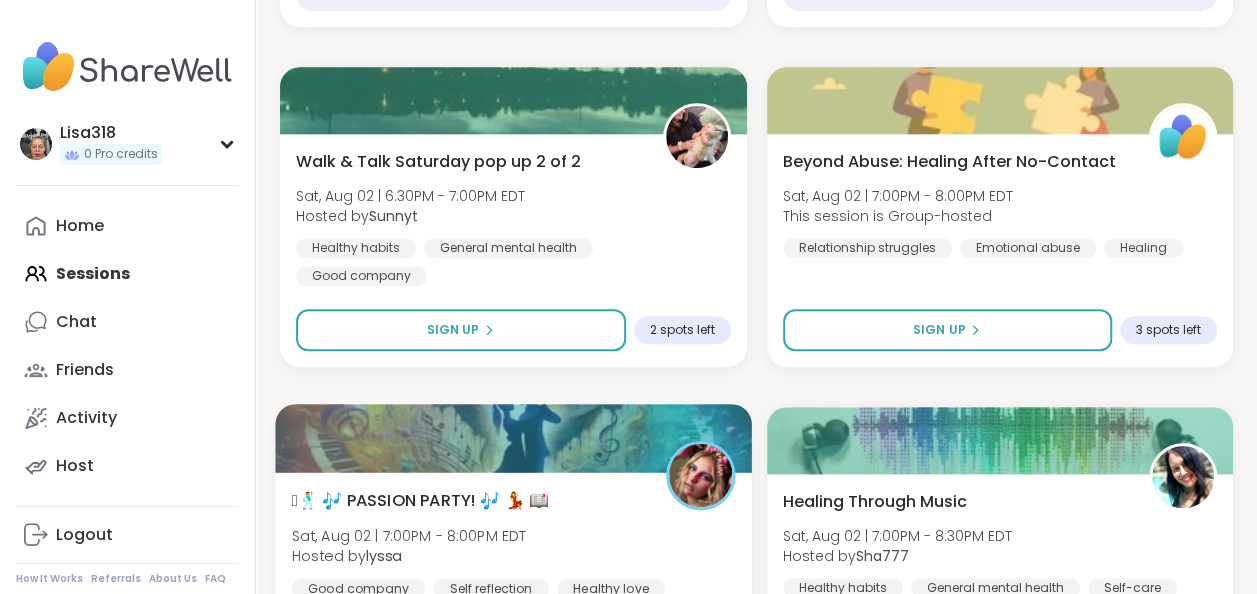 scroll, scrollTop: 681, scrollLeft: 0, axis: vertical 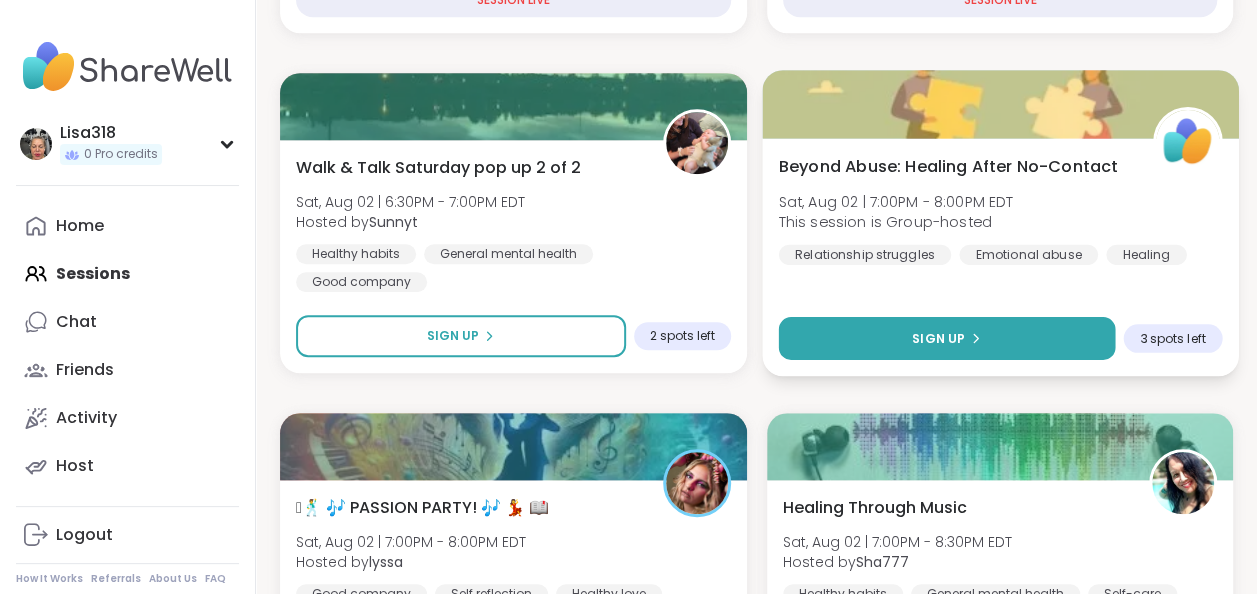 click on "Sign Up" at bounding box center (946, 338) 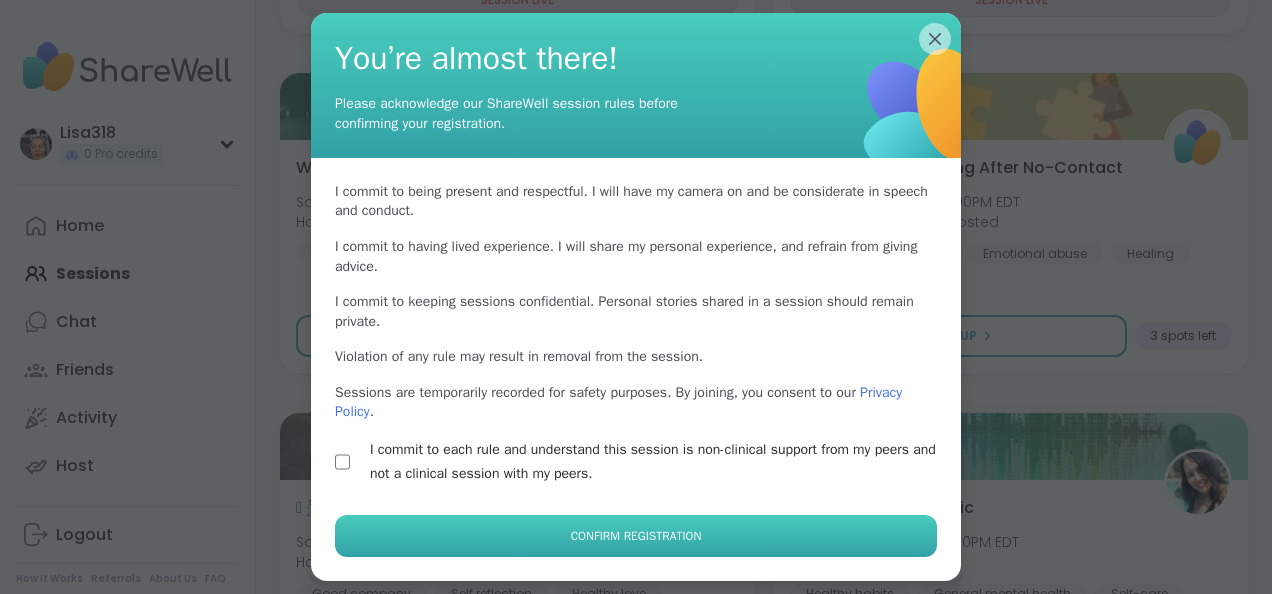 click on "Confirm Registration" at bounding box center [636, 536] 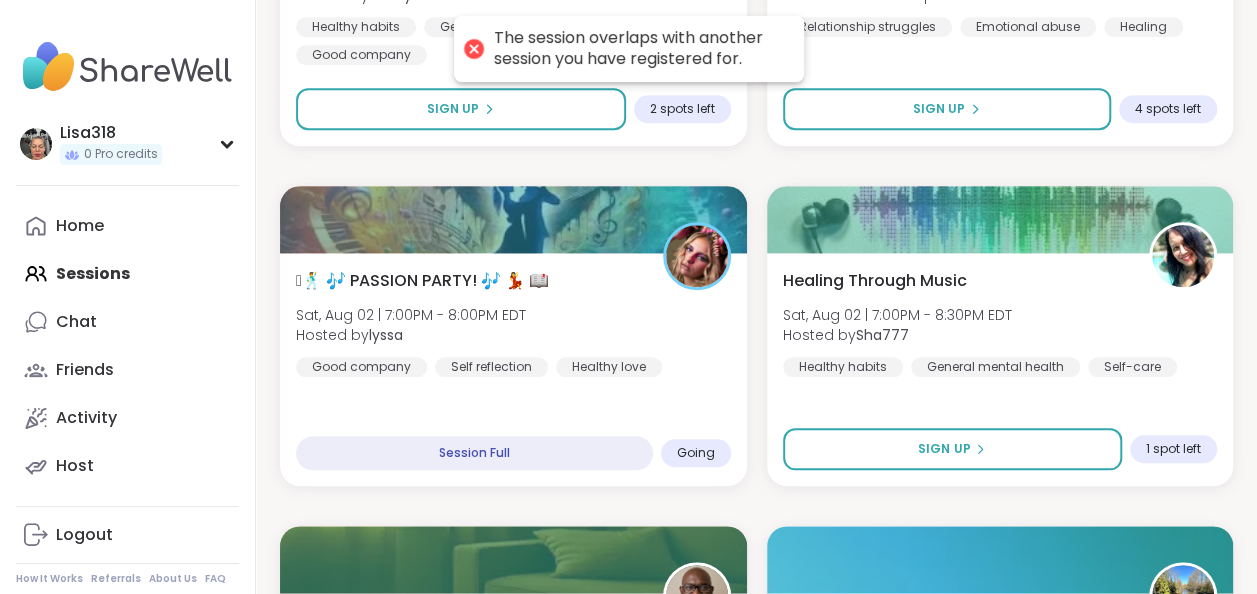 scroll, scrollTop: 911, scrollLeft: 0, axis: vertical 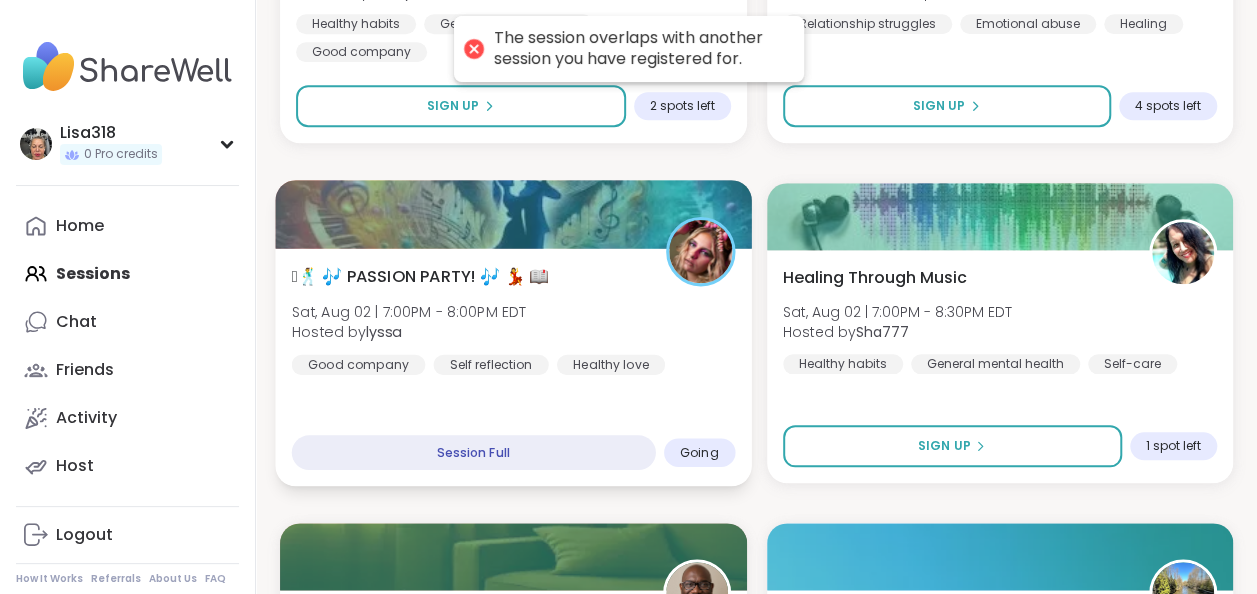 click on "Going" at bounding box center [699, 452] 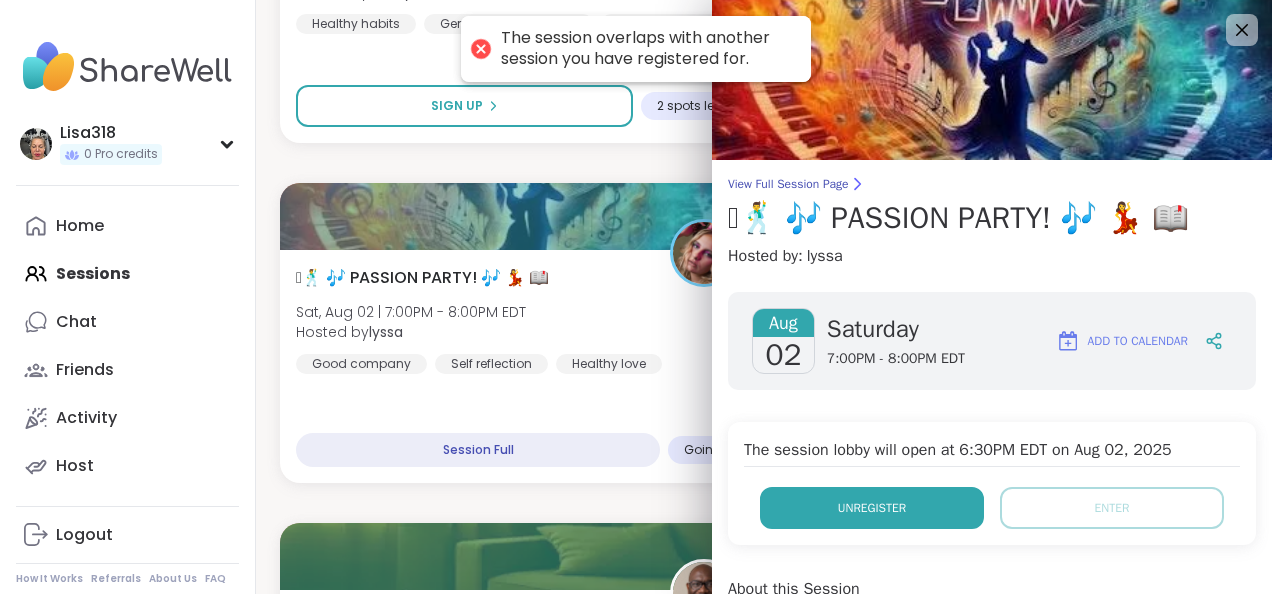 click on "Unregister" at bounding box center [872, 508] 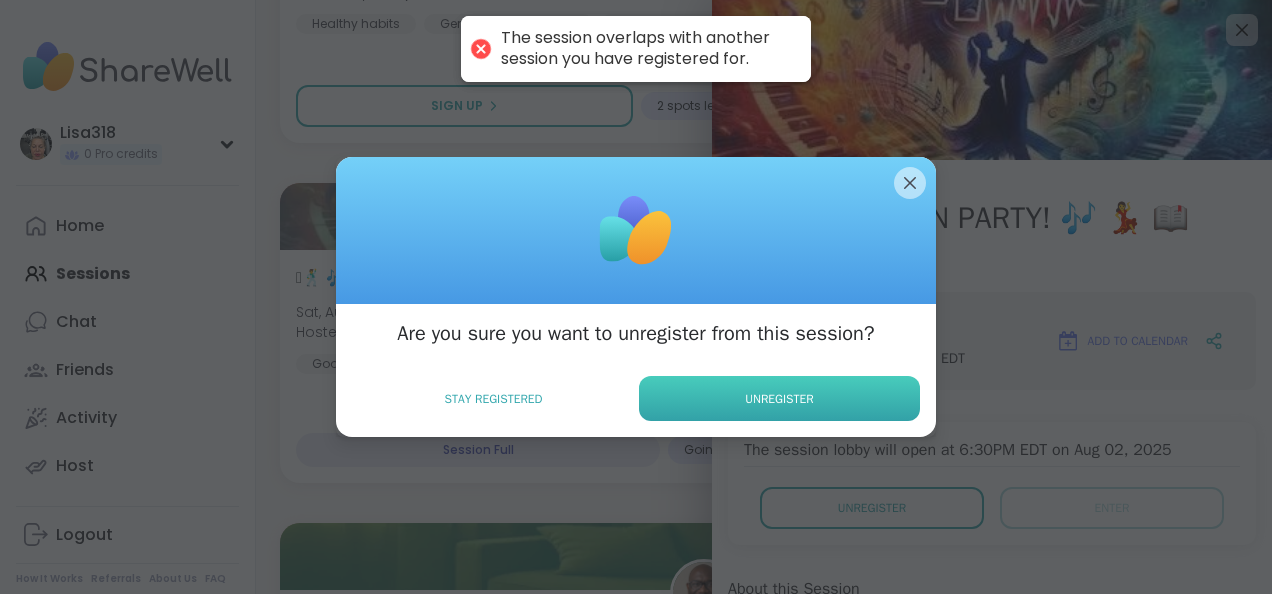 click on "Unregister" at bounding box center (779, 398) 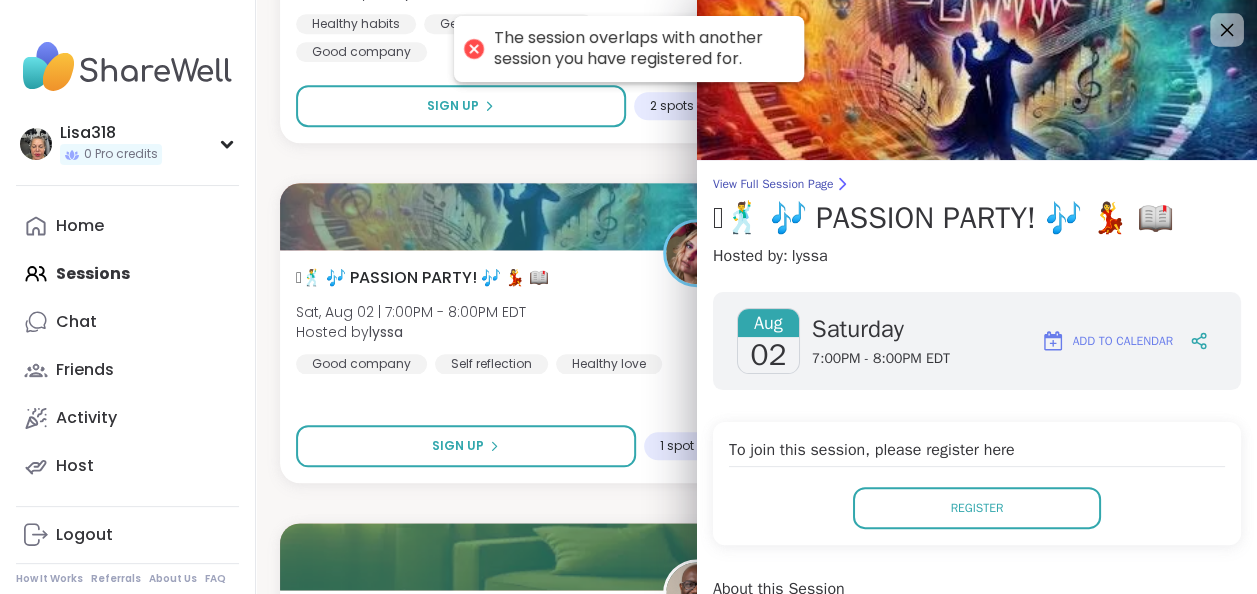 click 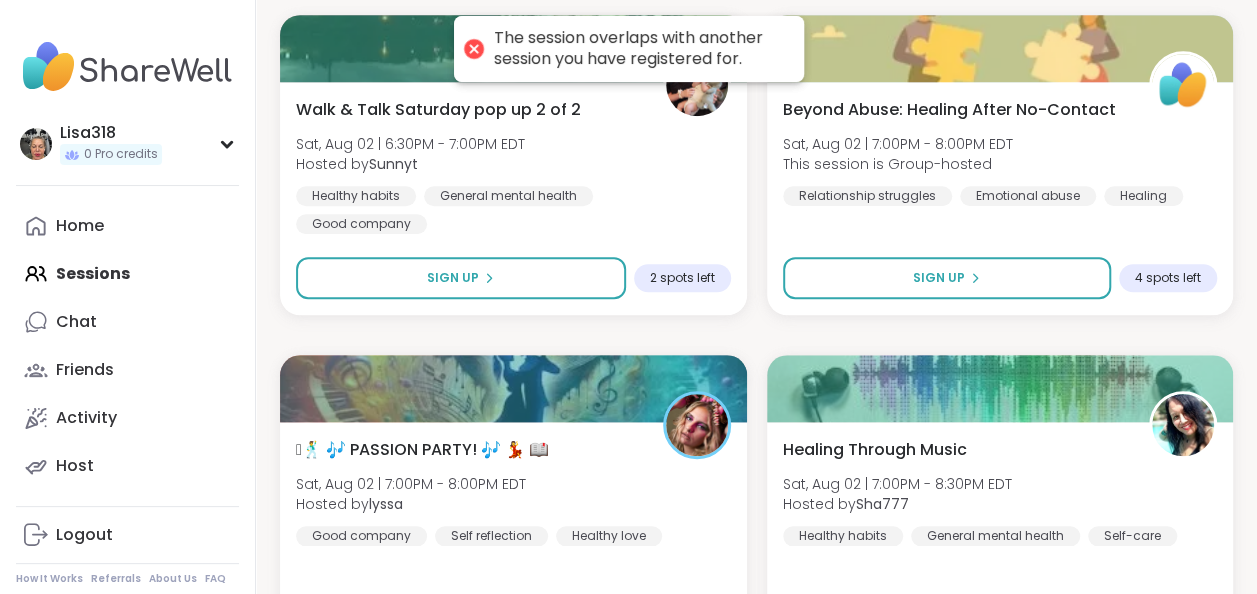 scroll, scrollTop: 735, scrollLeft: 0, axis: vertical 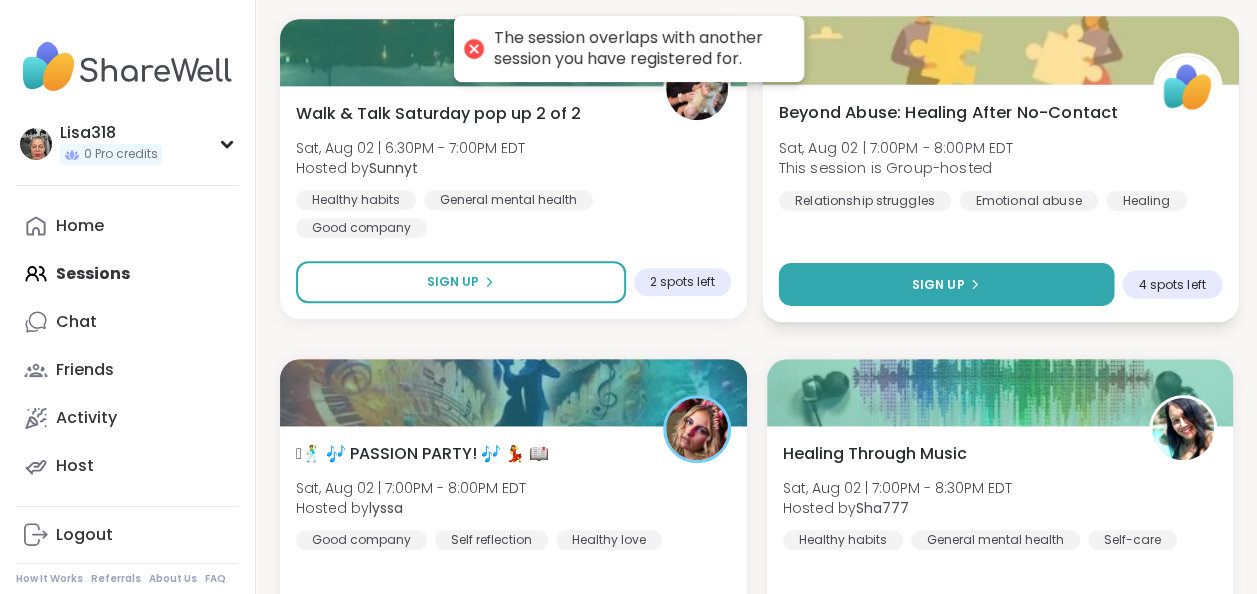 click on "Sign Up" at bounding box center (945, 284) 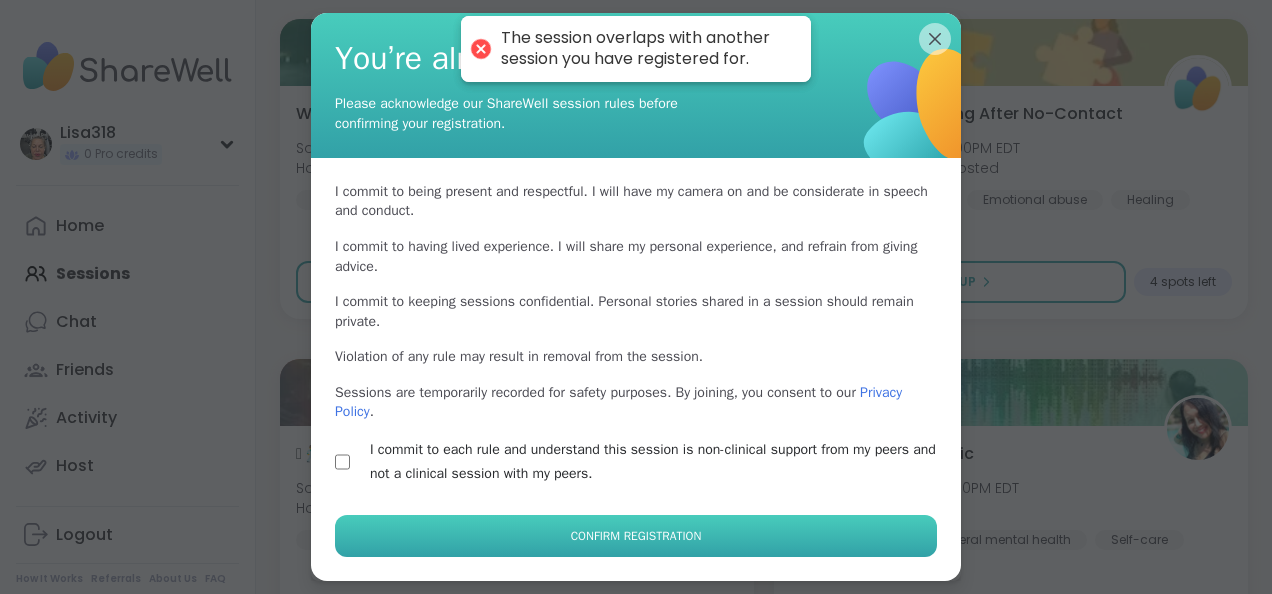click on "Confirm Registration" at bounding box center (636, 536) 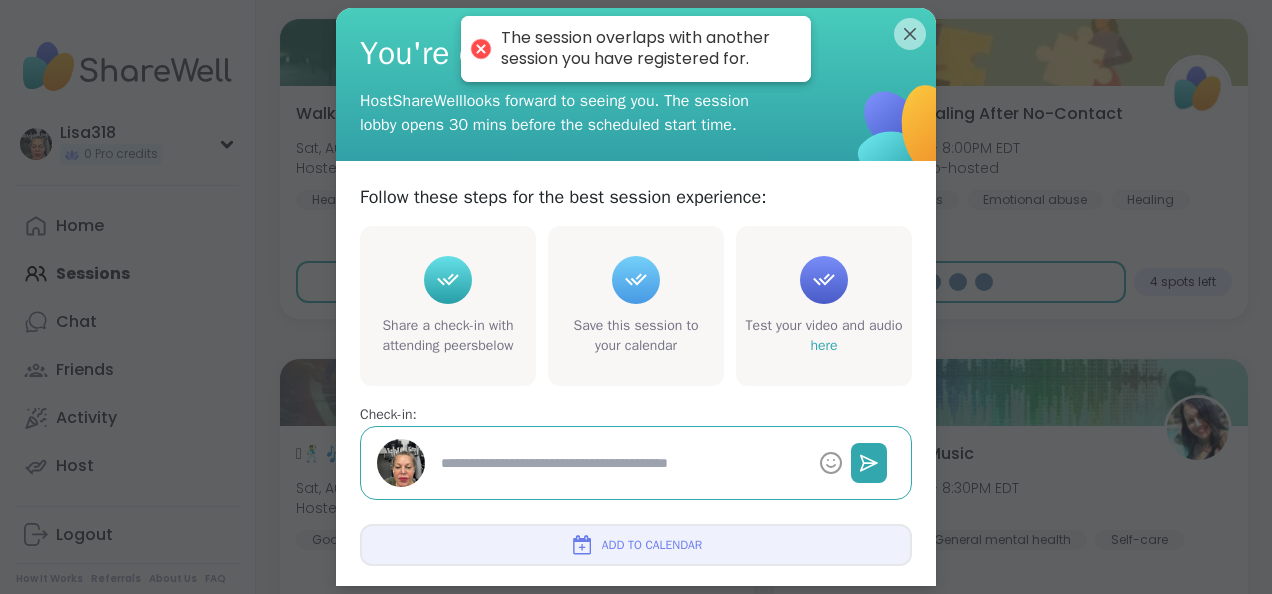 type on "*" 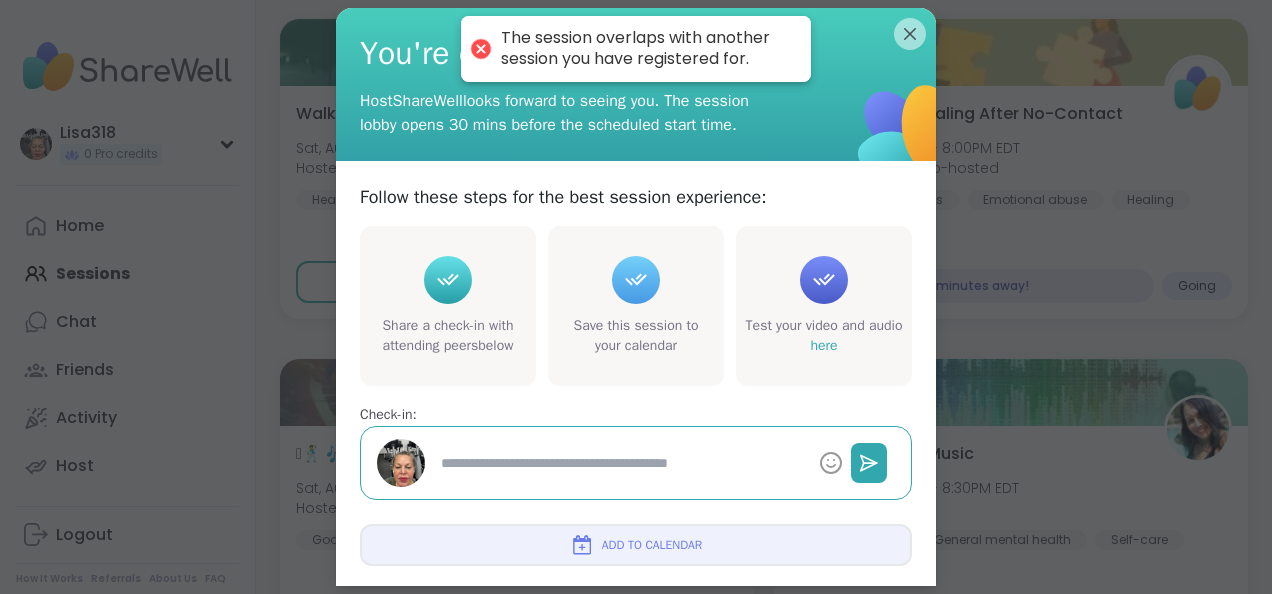 click on "The session overlaps with another session you have registered for." at bounding box center (636, 49) 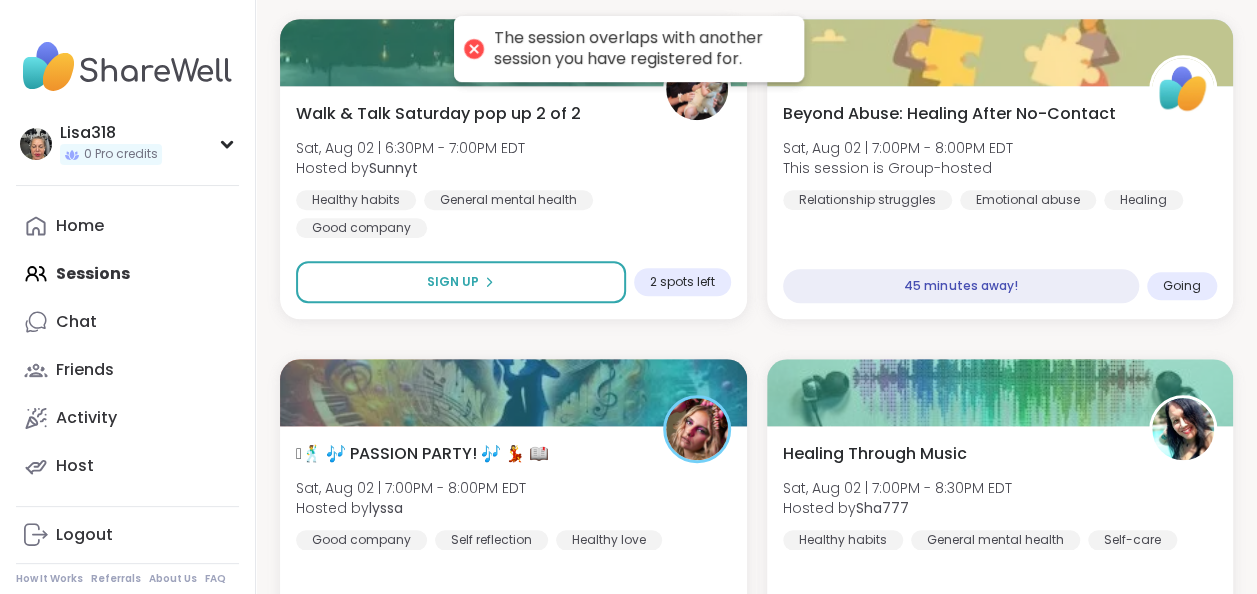 click at bounding box center [474, 49] 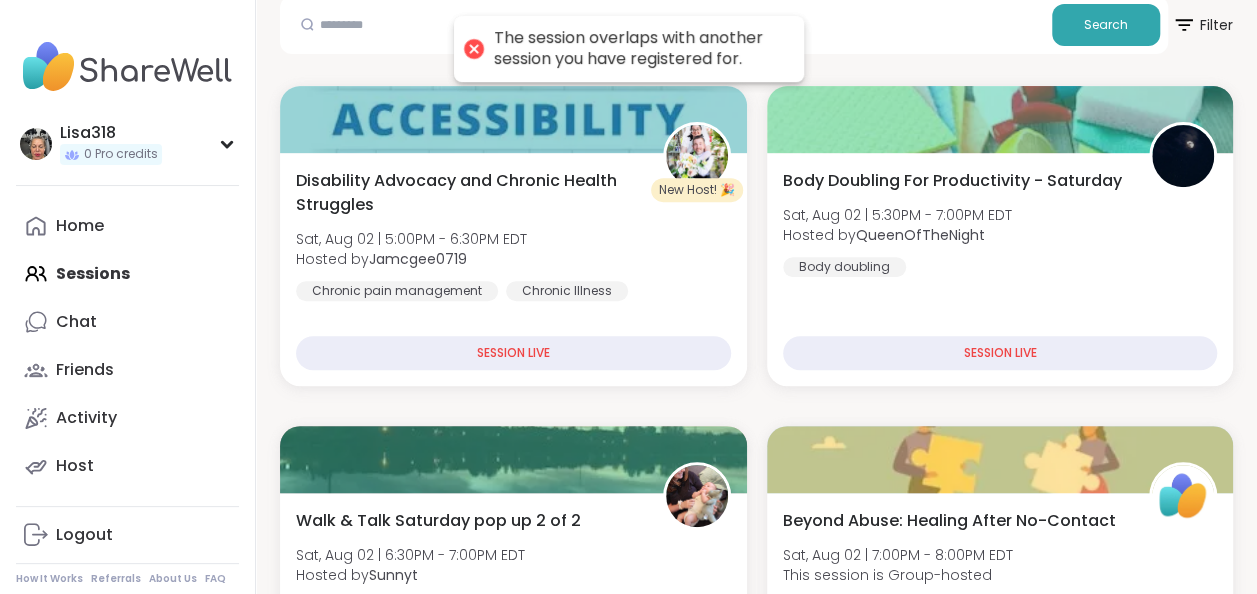 scroll, scrollTop: 316, scrollLeft: 0, axis: vertical 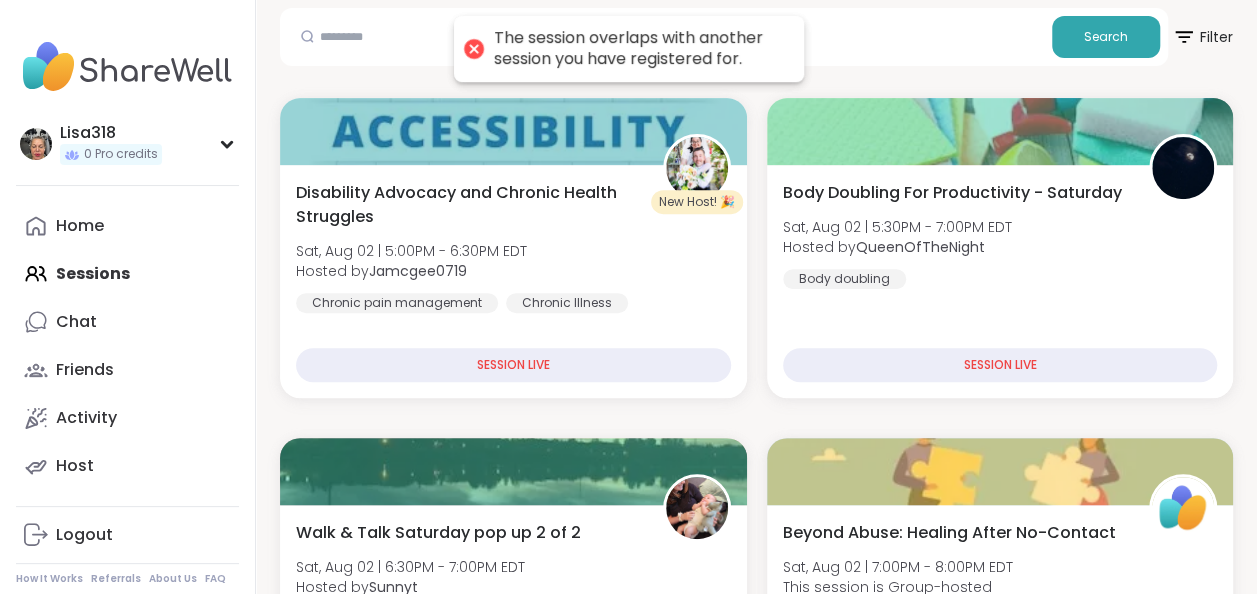click at bounding box center (473, 49) 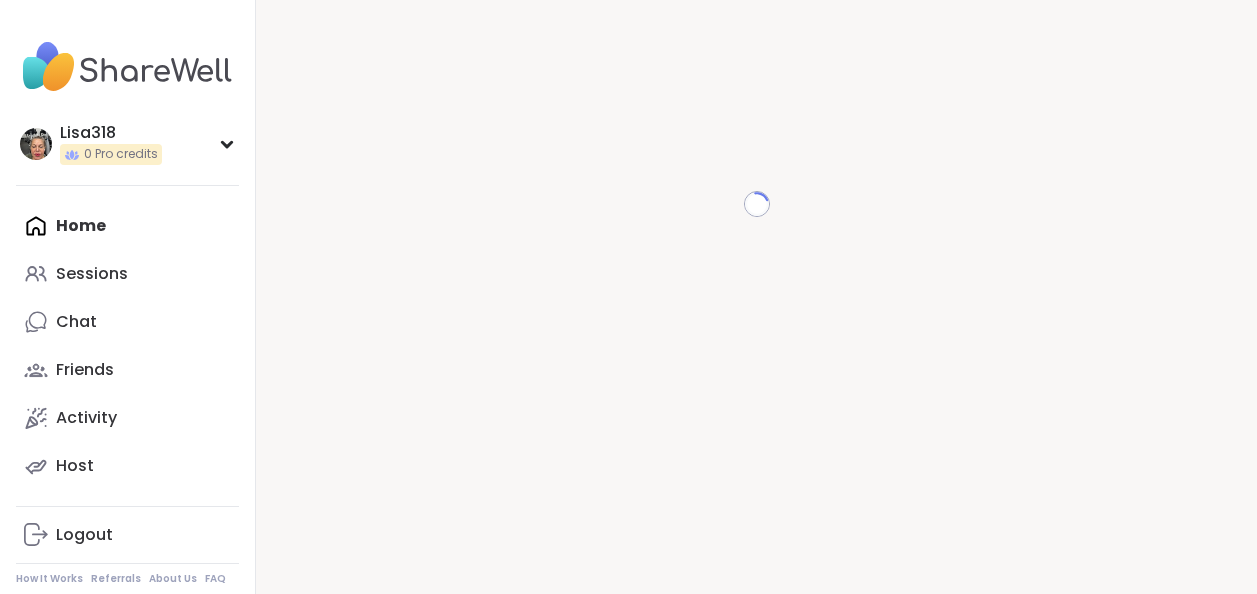 scroll, scrollTop: 0, scrollLeft: 0, axis: both 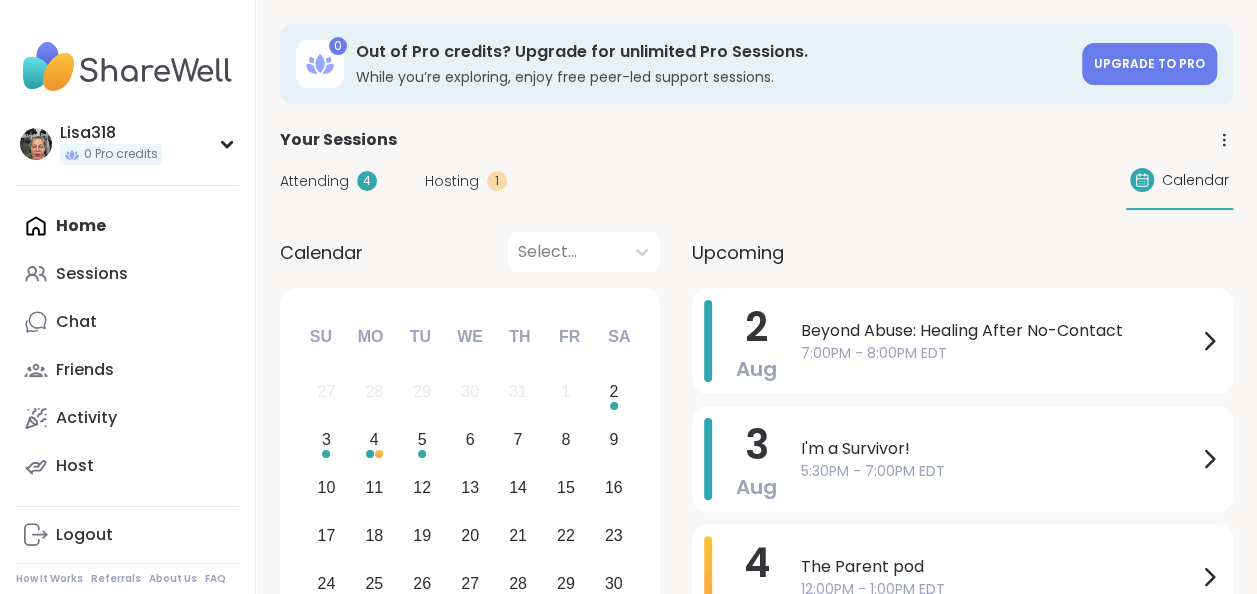 drag, startPoint x: 1203, startPoint y: 336, endPoint x: 702, endPoint y: 174, distance: 526.5406 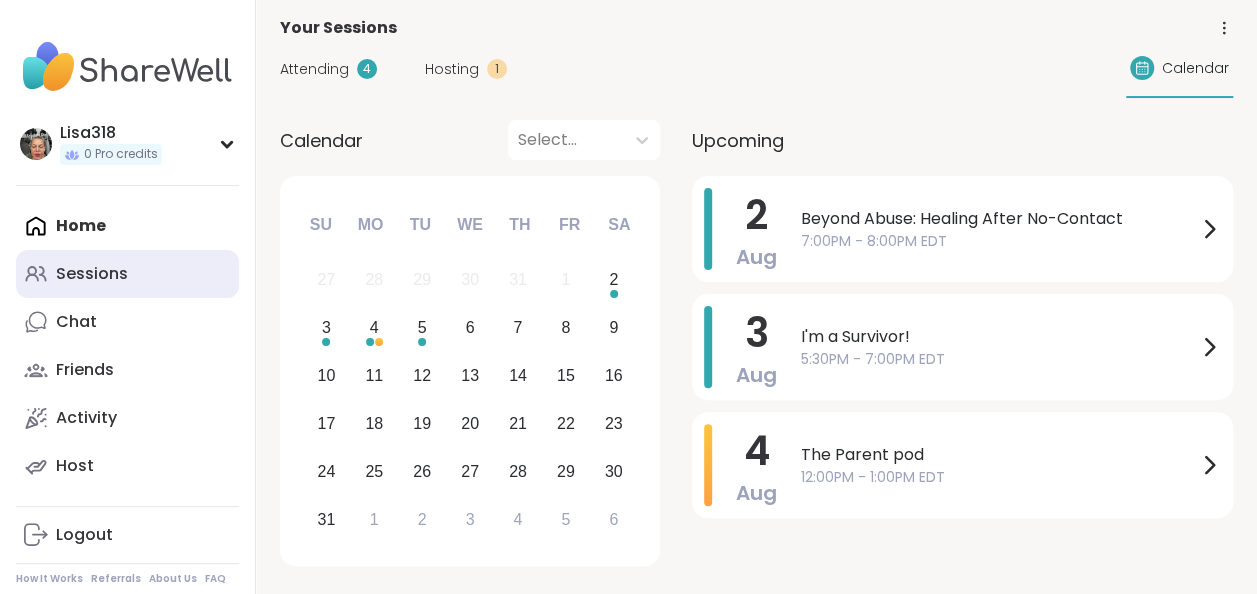 scroll, scrollTop: 108, scrollLeft: 0, axis: vertical 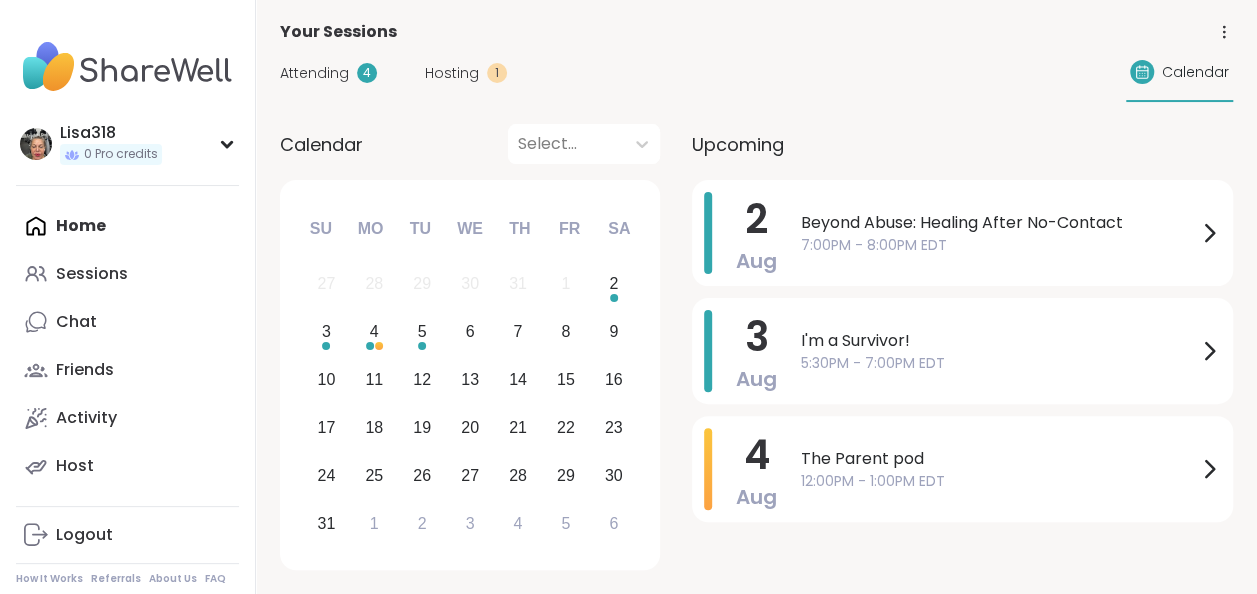 click on "Attending" at bounding box center (314, 73) 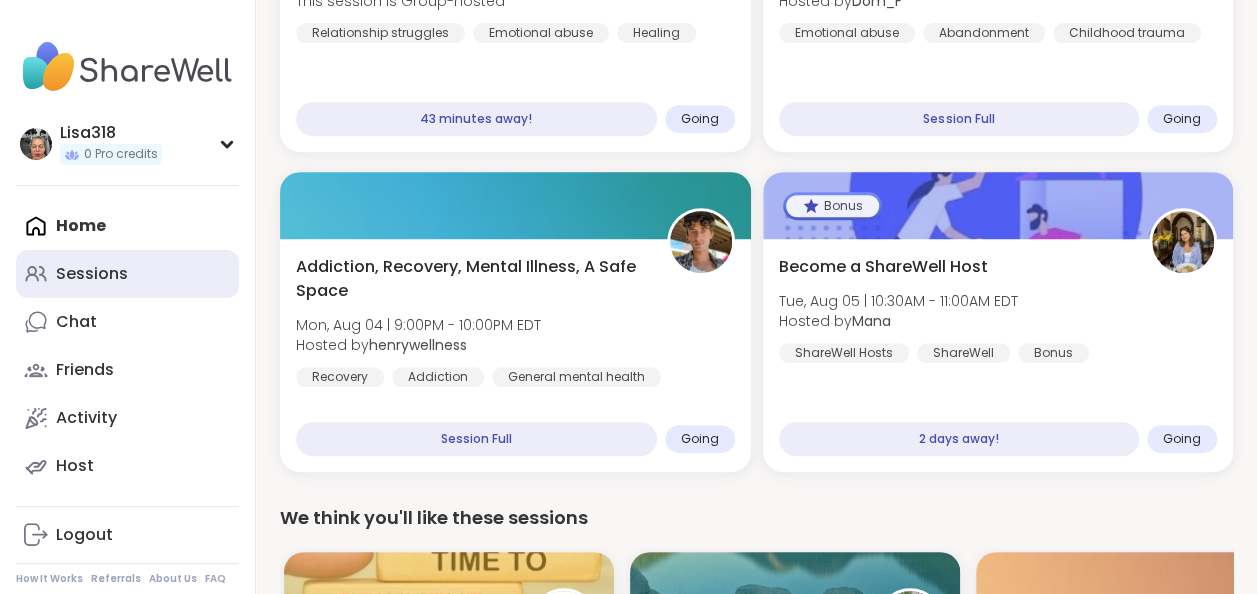 scroll, scrollTop: 380, scrollLeft: 0, axis: vertical 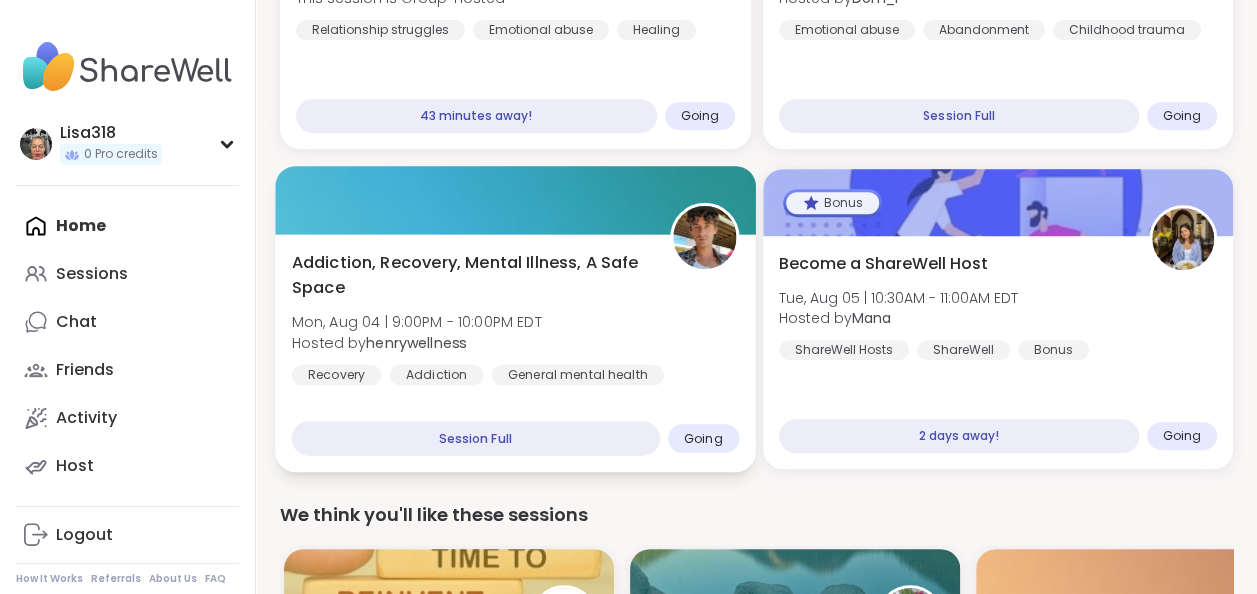 click on "Going" at bounding box center (703, 438) 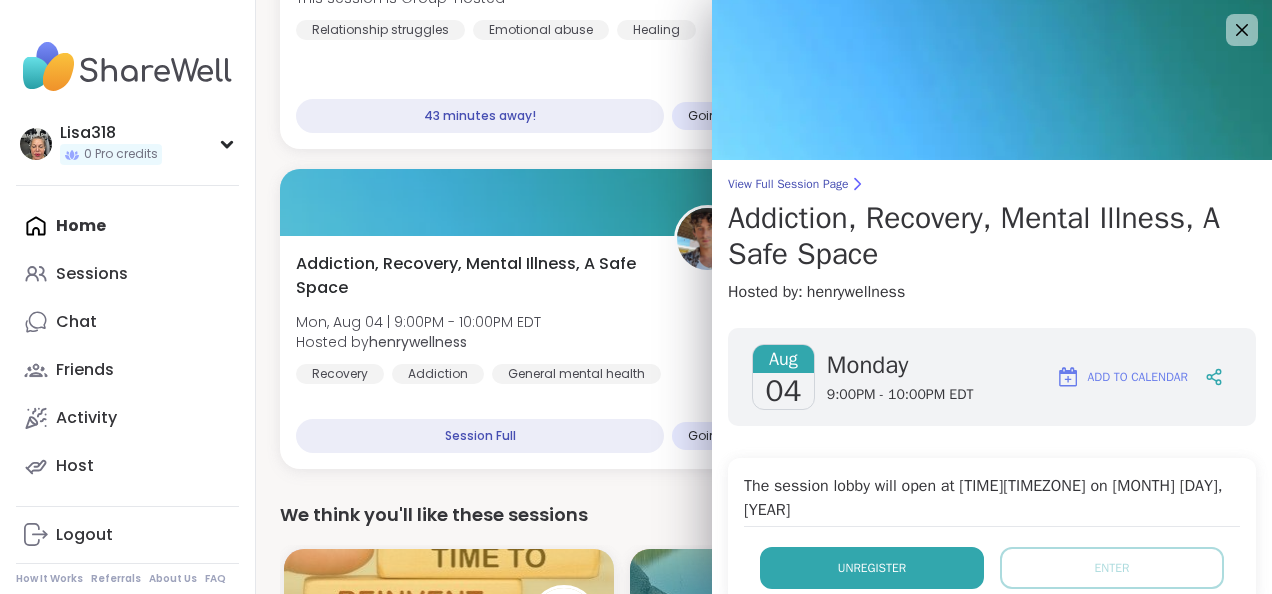 click on "Unregister" at bounding box center (872, 568) 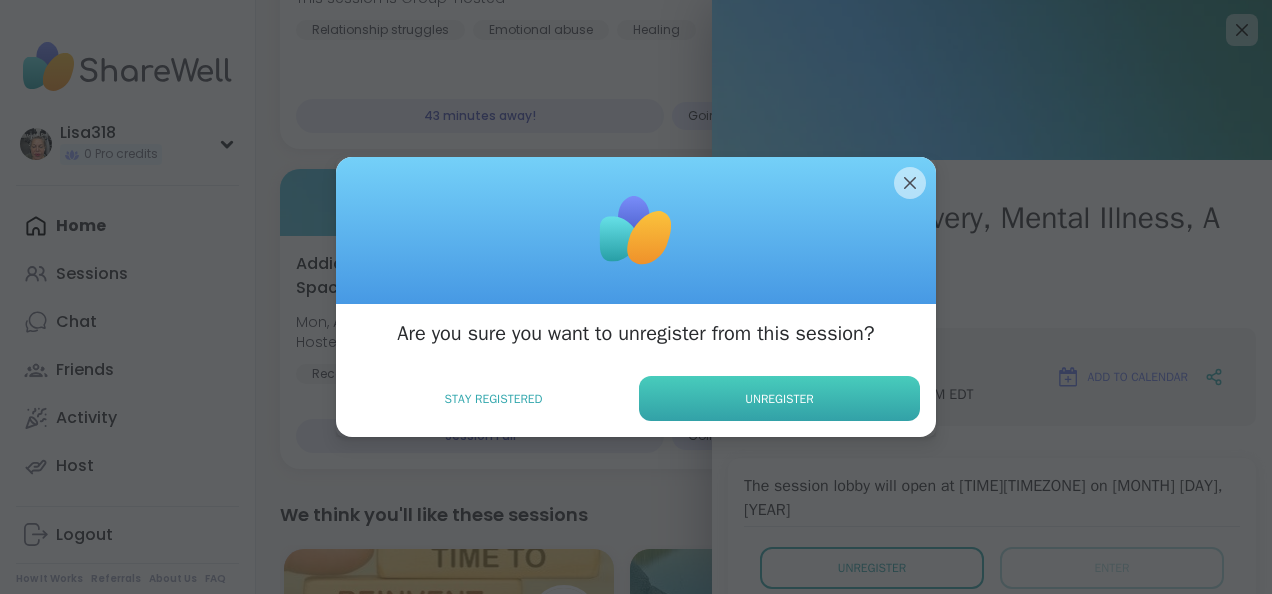 click on "Unregister" at bounding box center (779, 398) 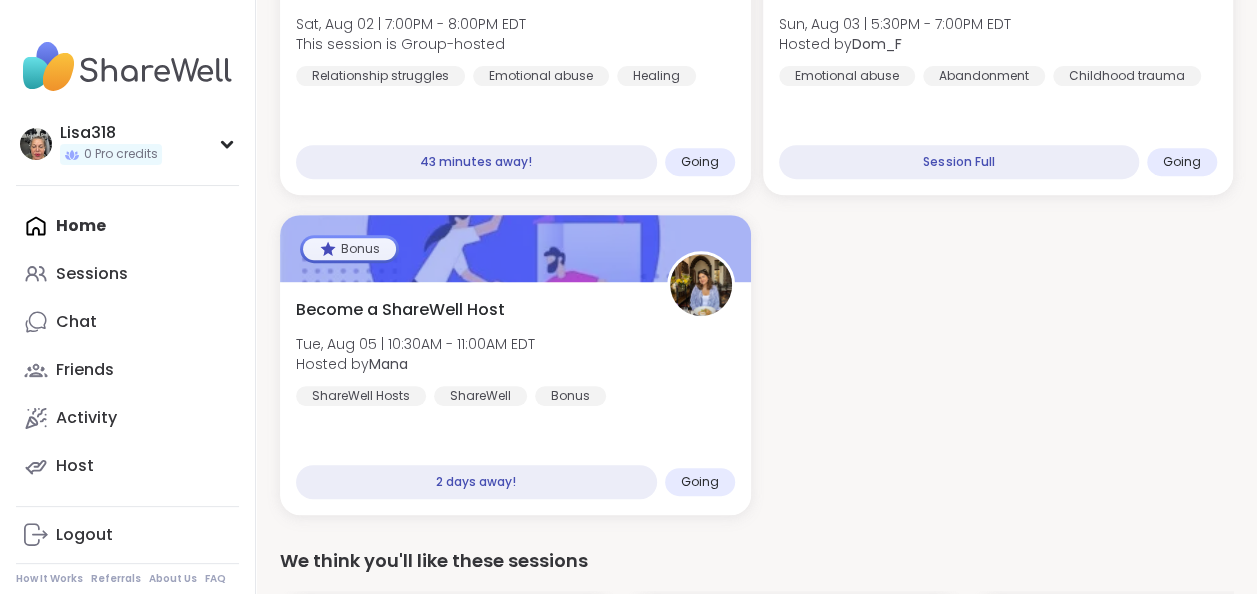 scroll, scrollTop: 338, scrollLeft: 0, axis: vertical 